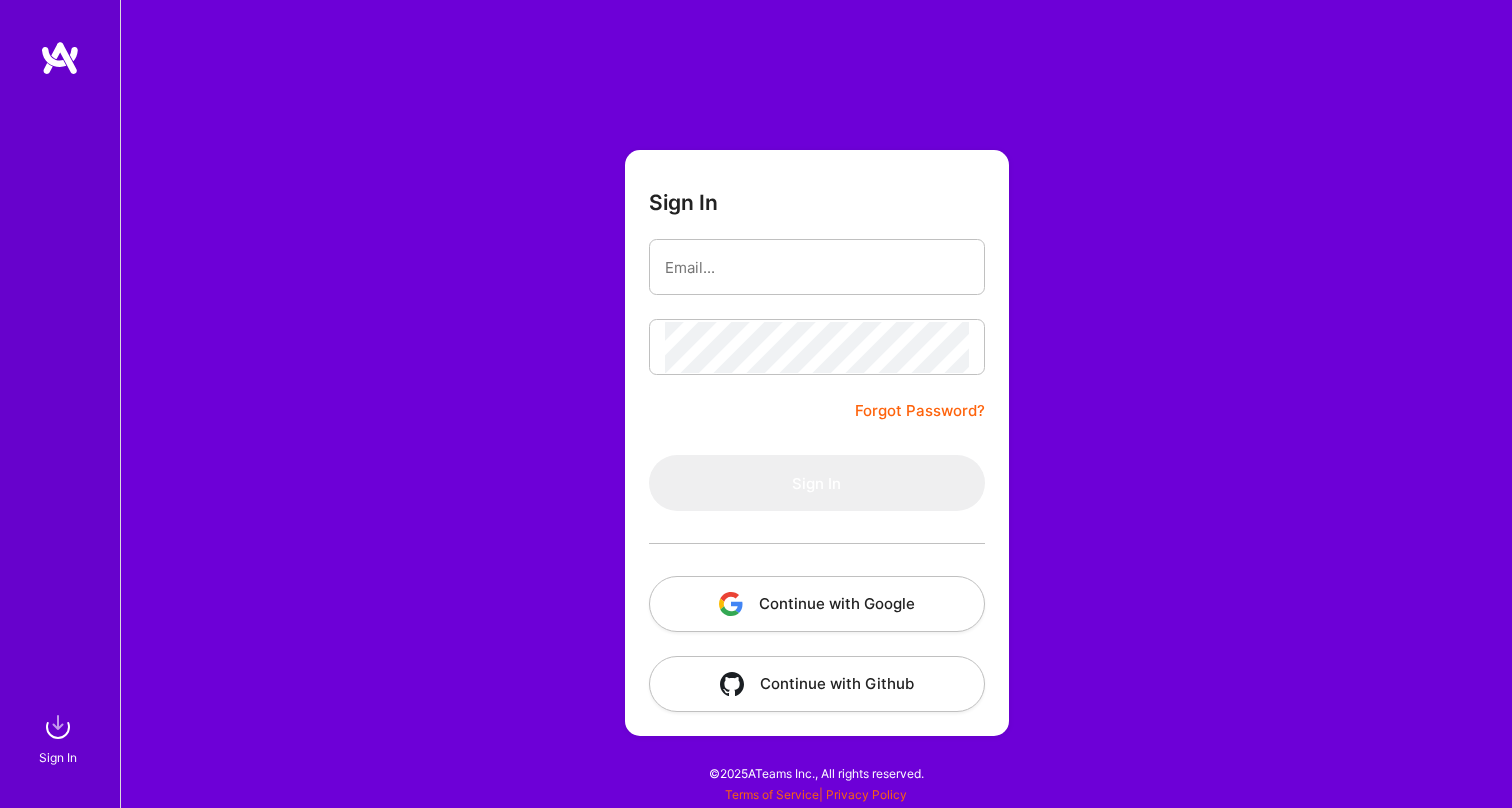 scroll, scrollTop: 0, scrollLeft: 0, axis: both 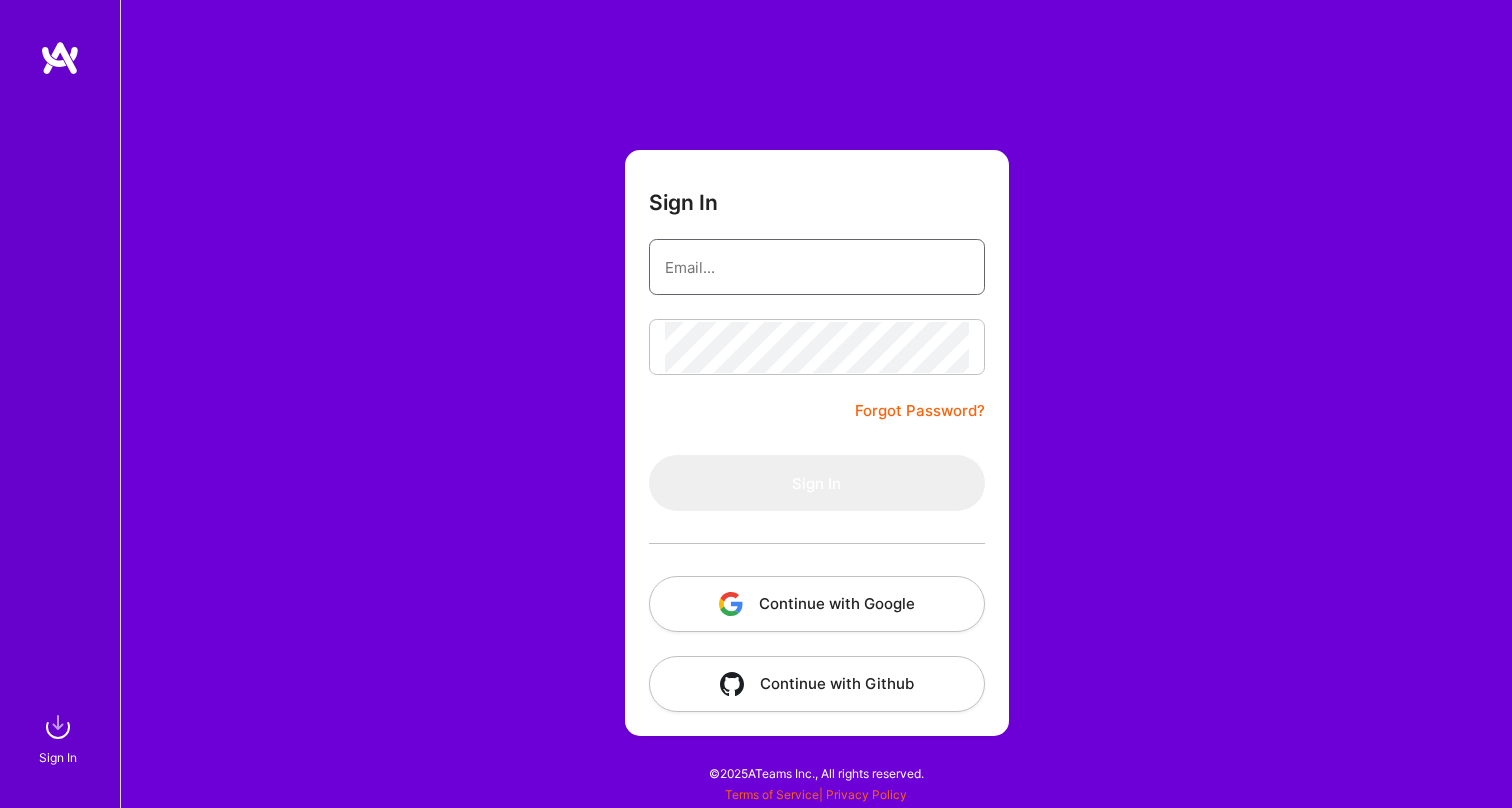 click at bounding box center (817, 267) 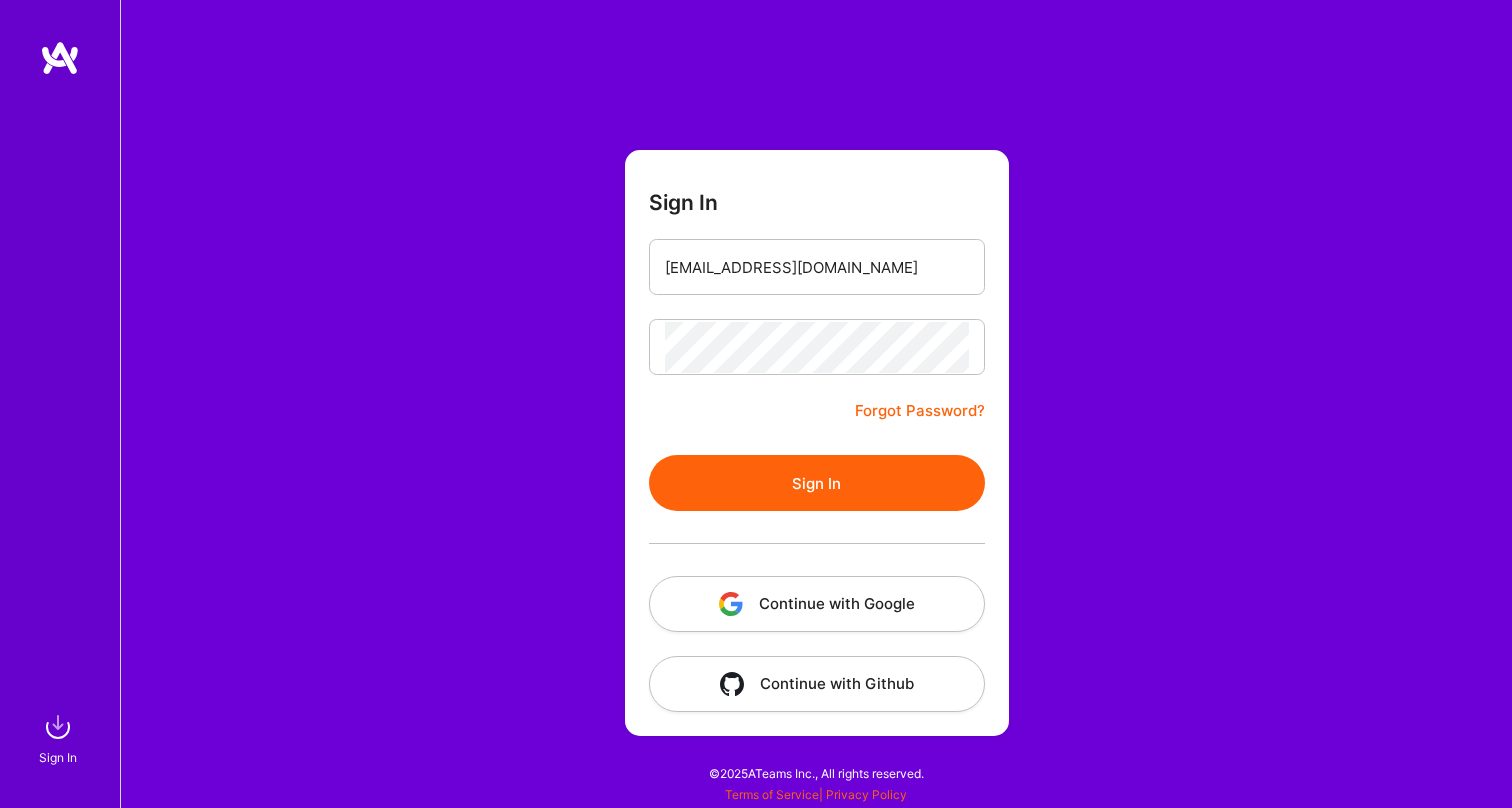 click on "Sign In" at bounding box center [817, 483] 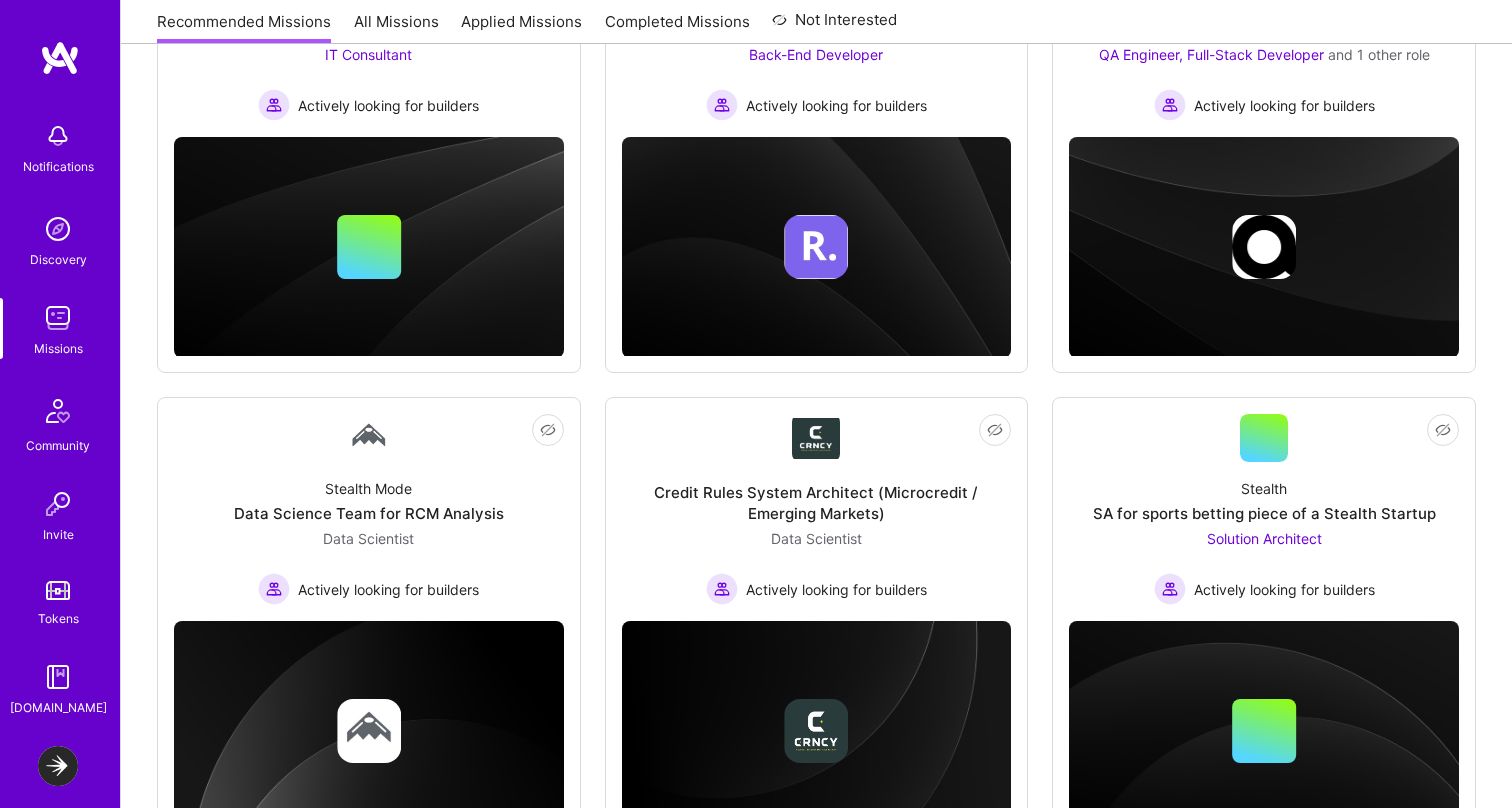 scroll, scrollTop: 0, scrollLeft: 0, axis: both 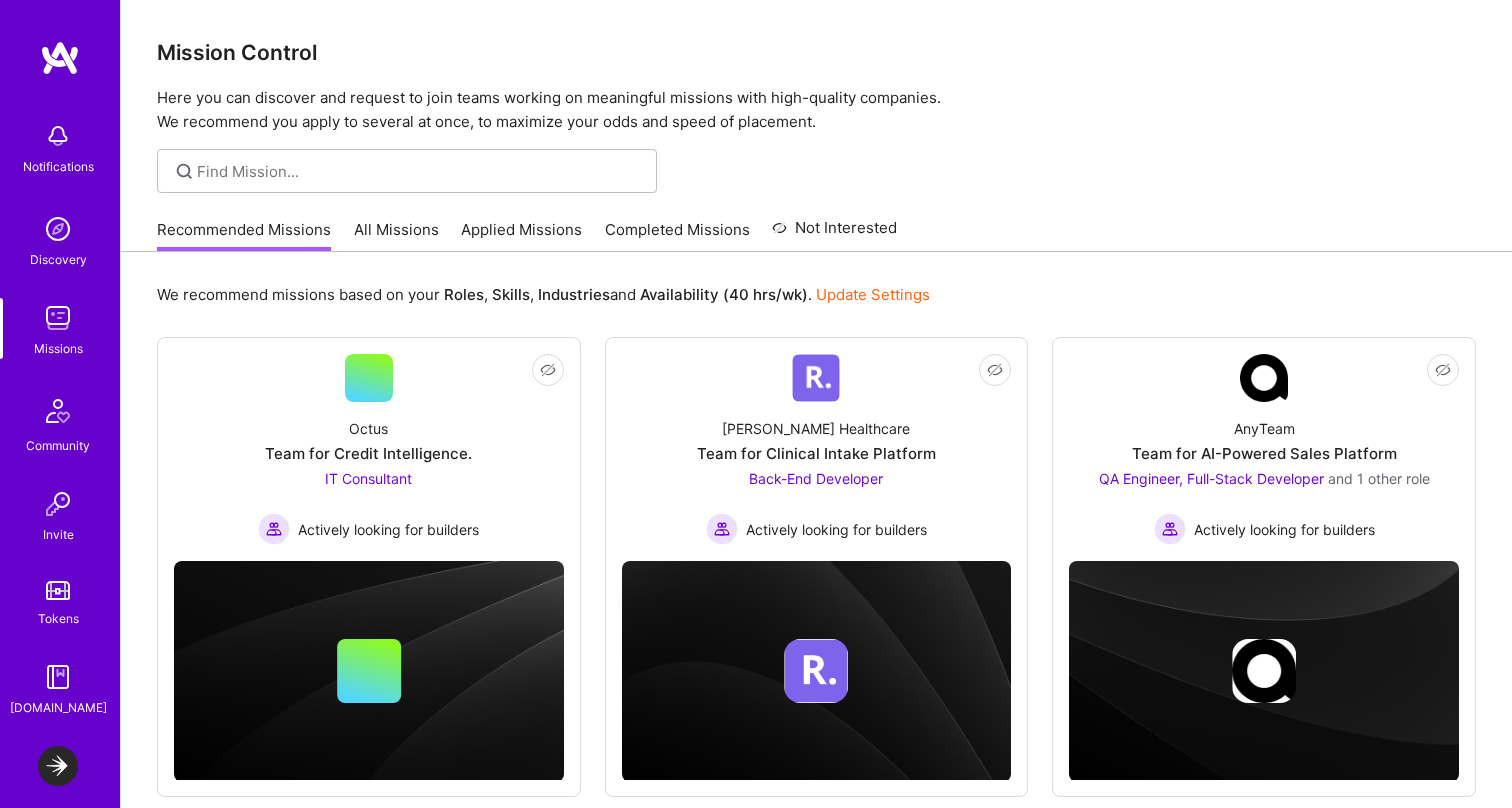 click on "All Missions" at bounding box center [396, 235] 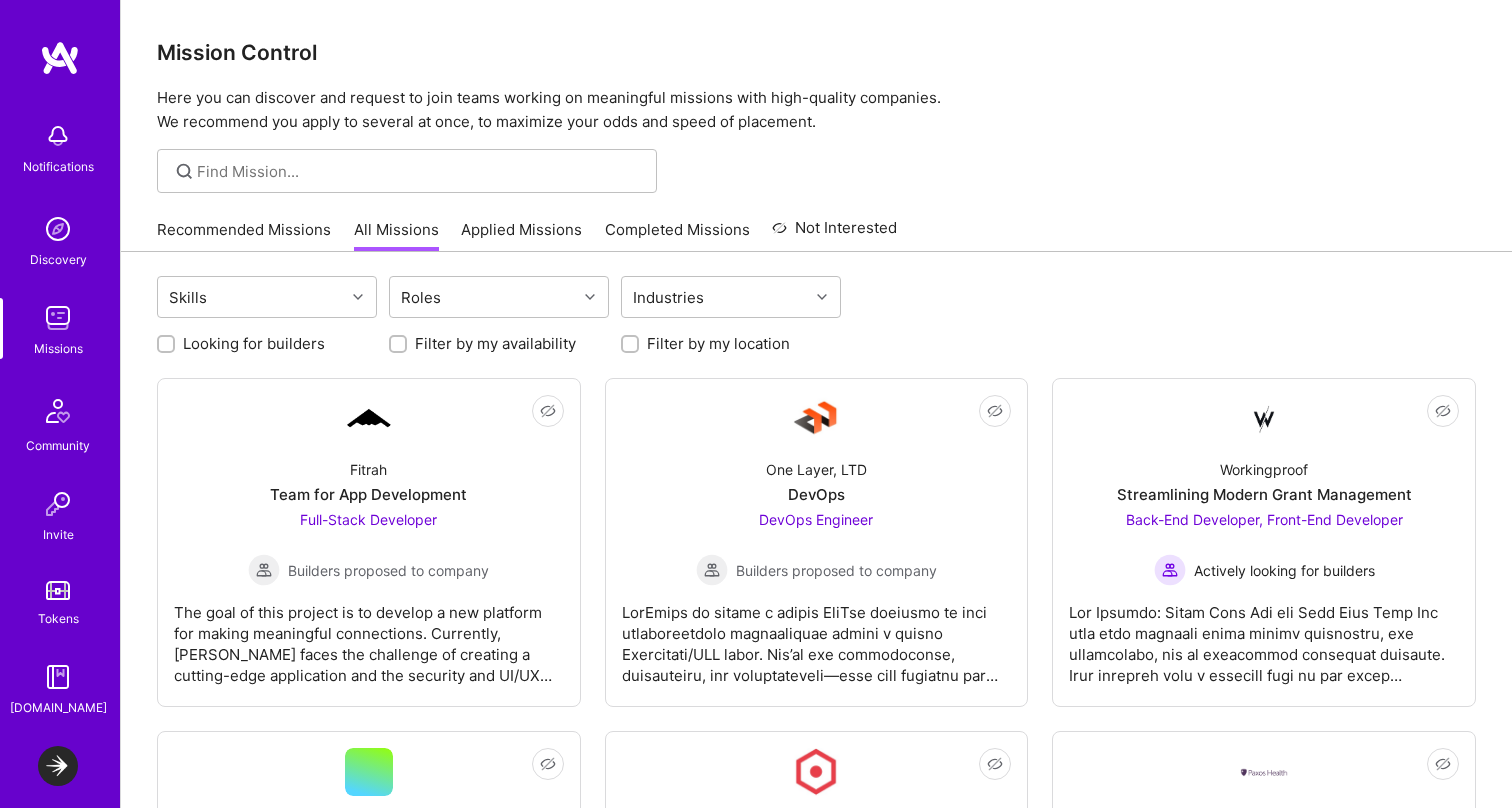 click on "Looking for builders" at bounding box center [254, 343] 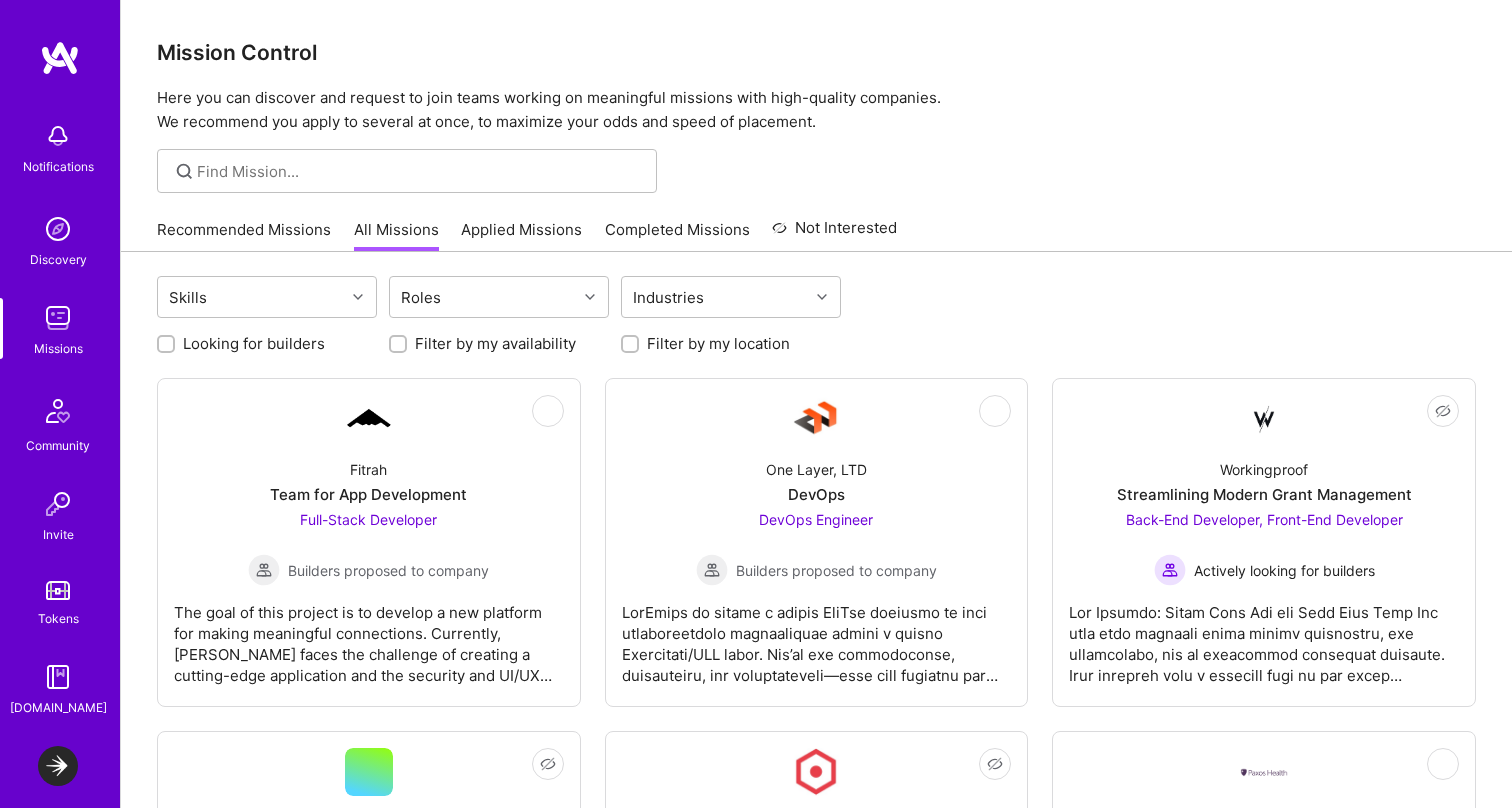 checkbox on "true" 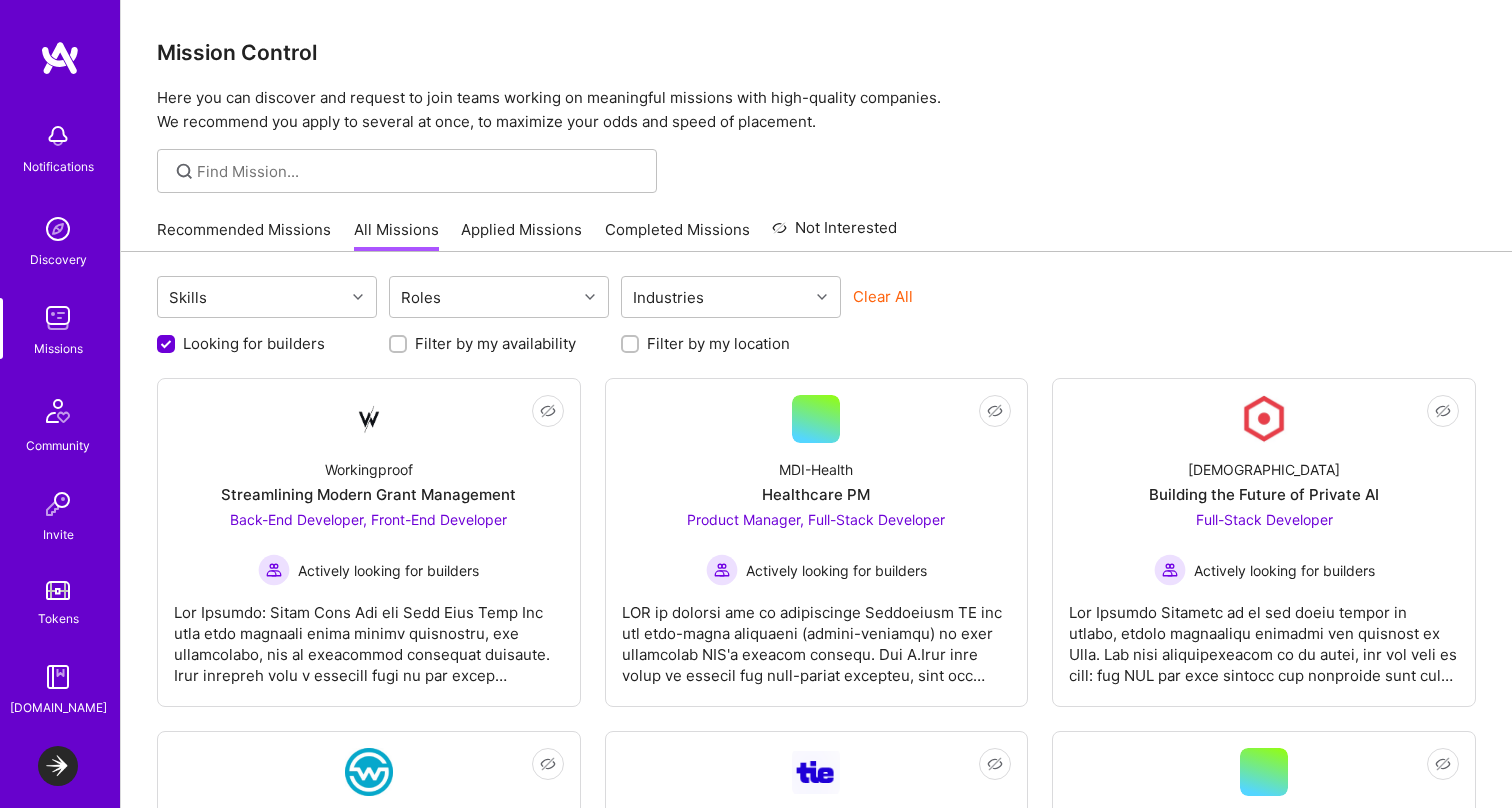 scroll, scrollTop: 0, scrollLeft: 0, axis: both 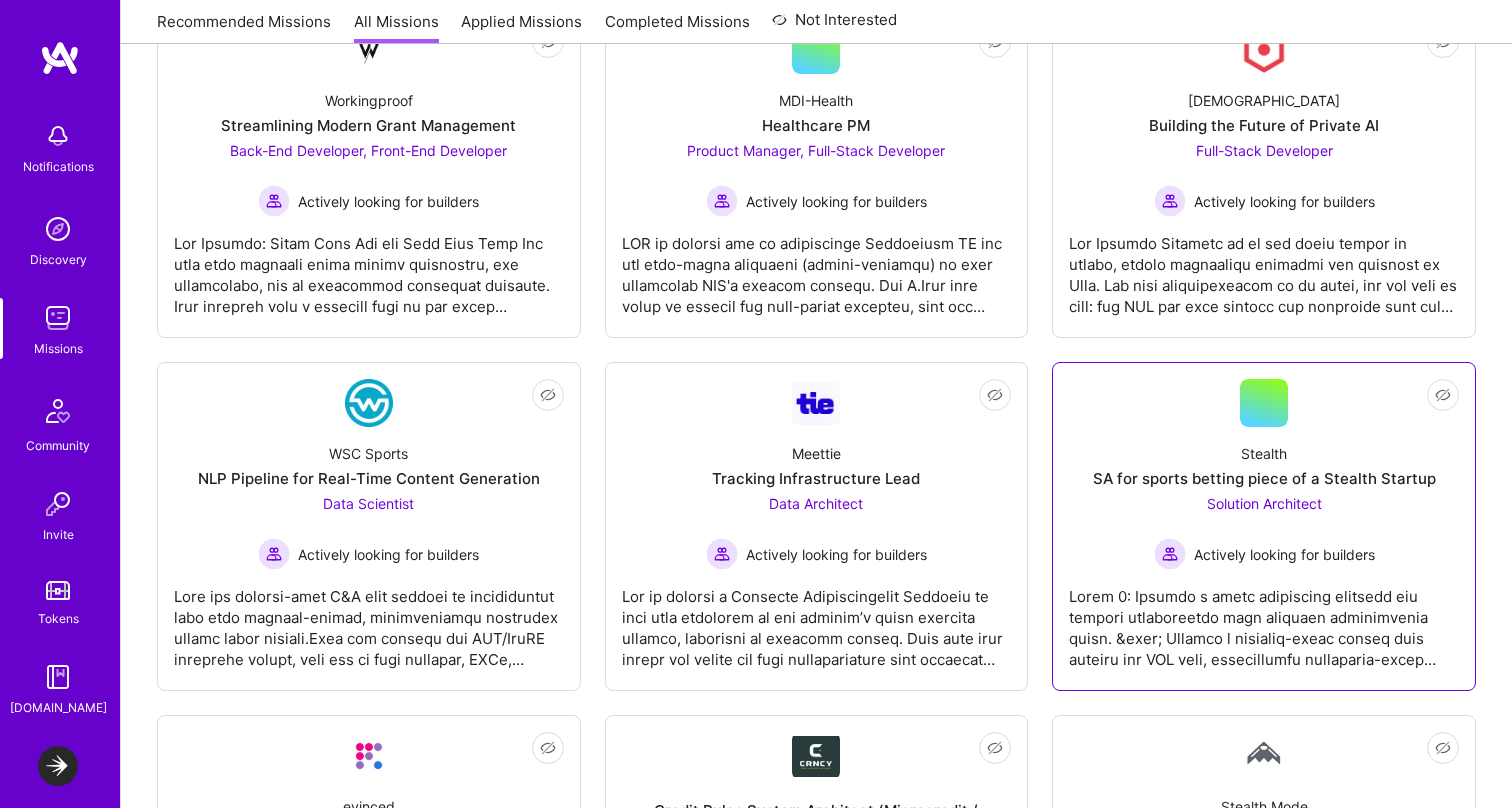click on "Actively looking for builders" at bounding box center [1284, 554] 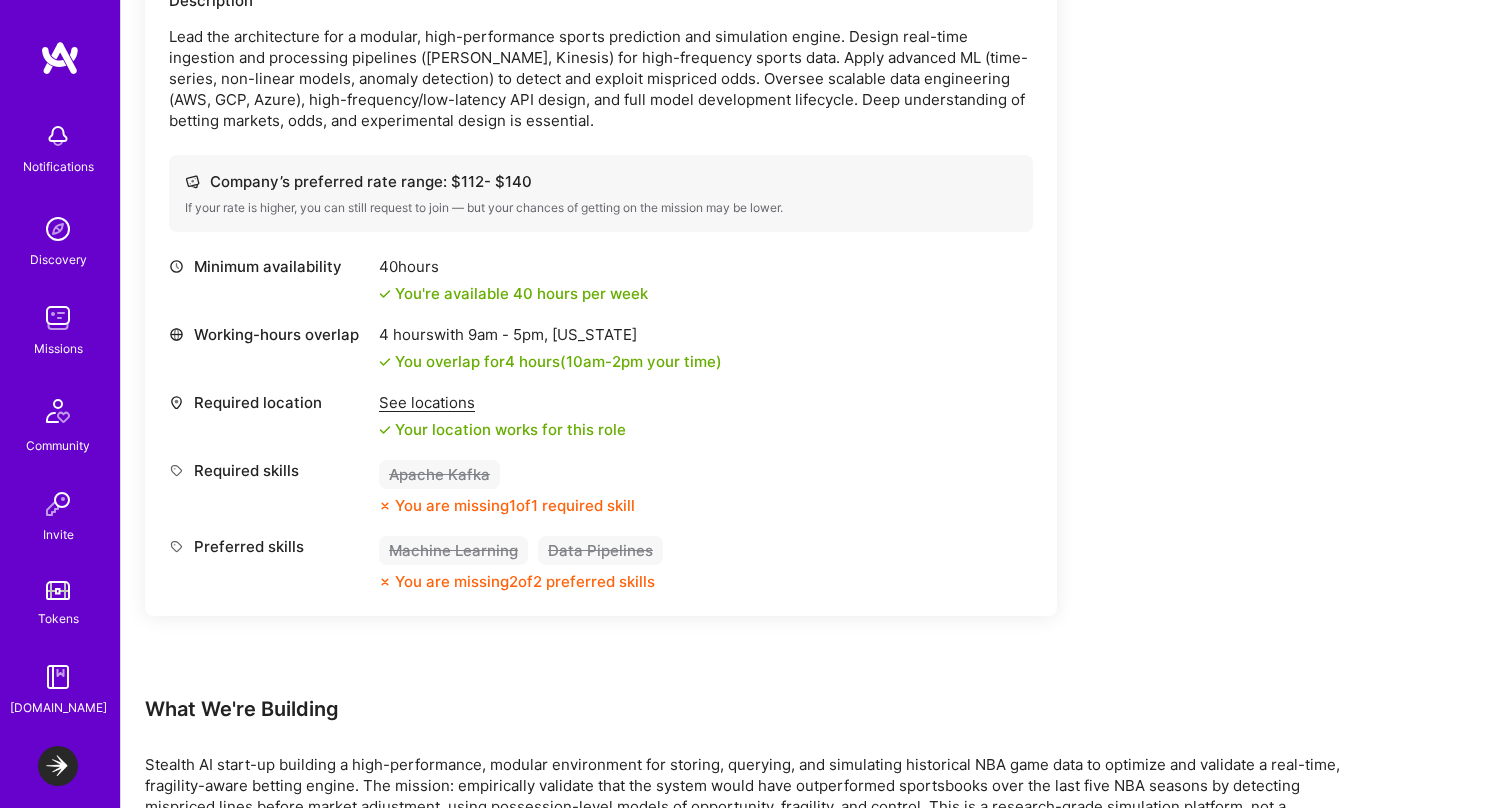 scroll, scrollTop: 732, scrollLeft: 0, axis: vertical 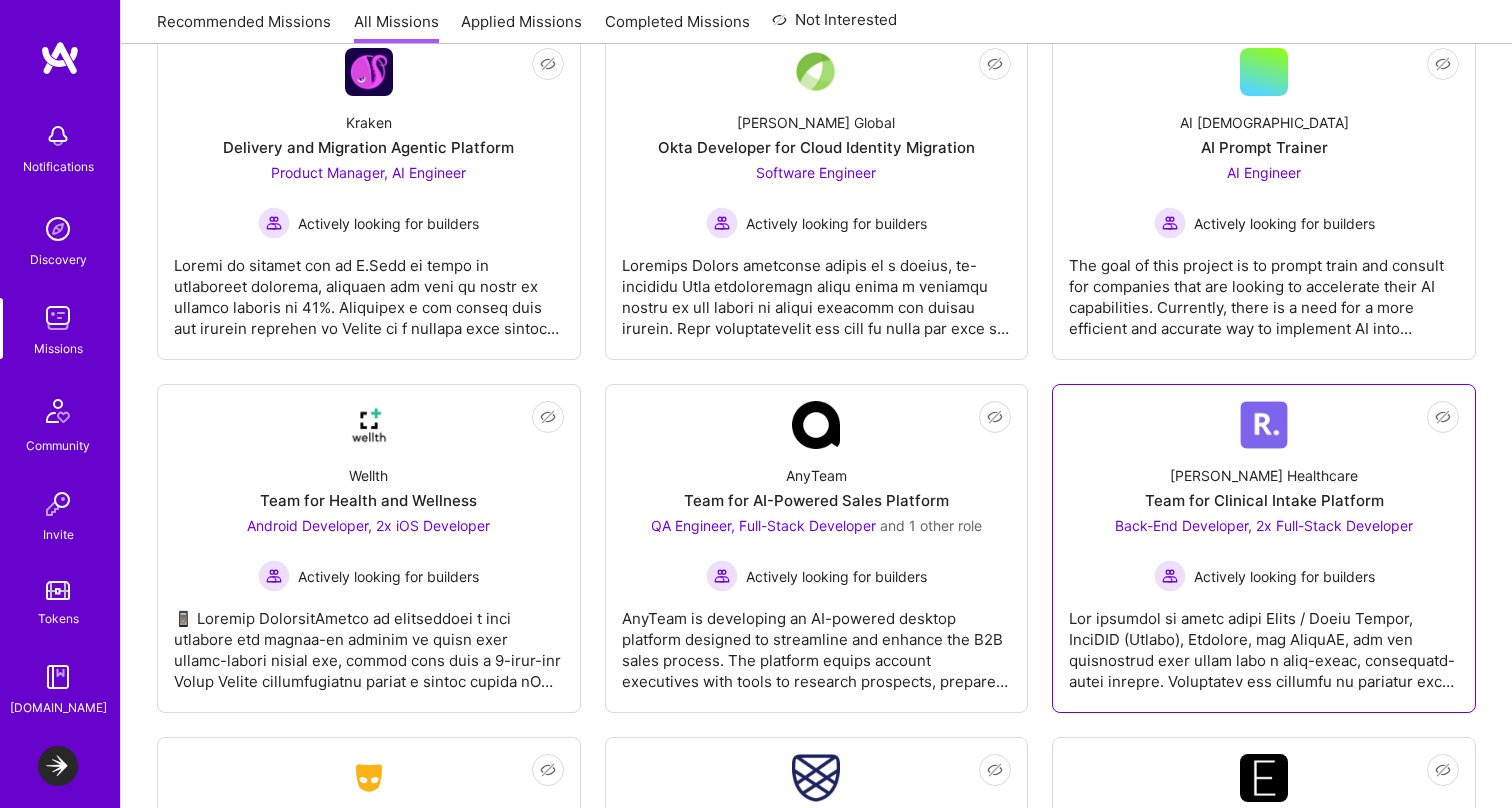 click at bounding box center [1264, 642] 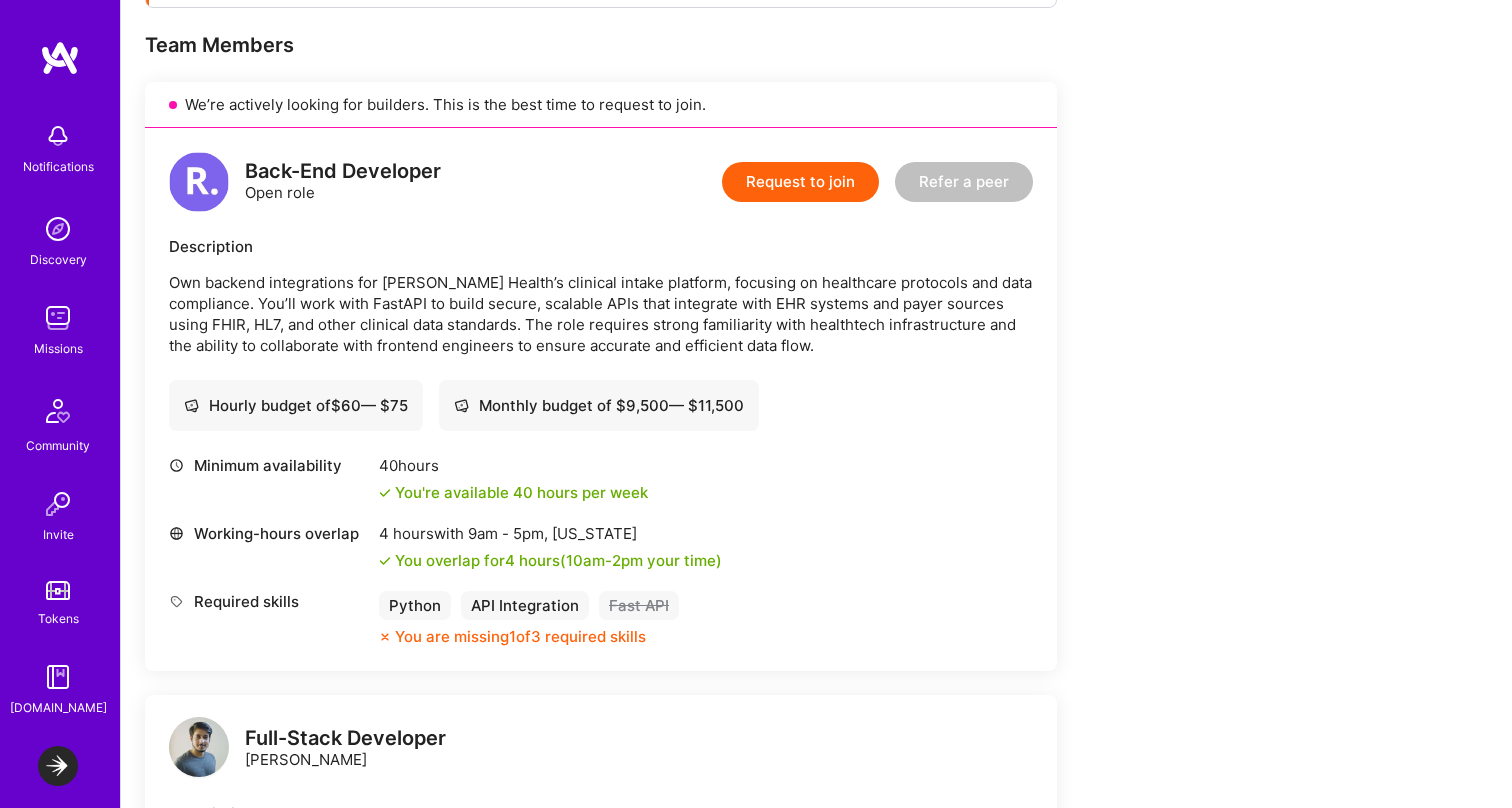 scroll, scrollTop: 603, scrollLeft: 0, axis: vertical 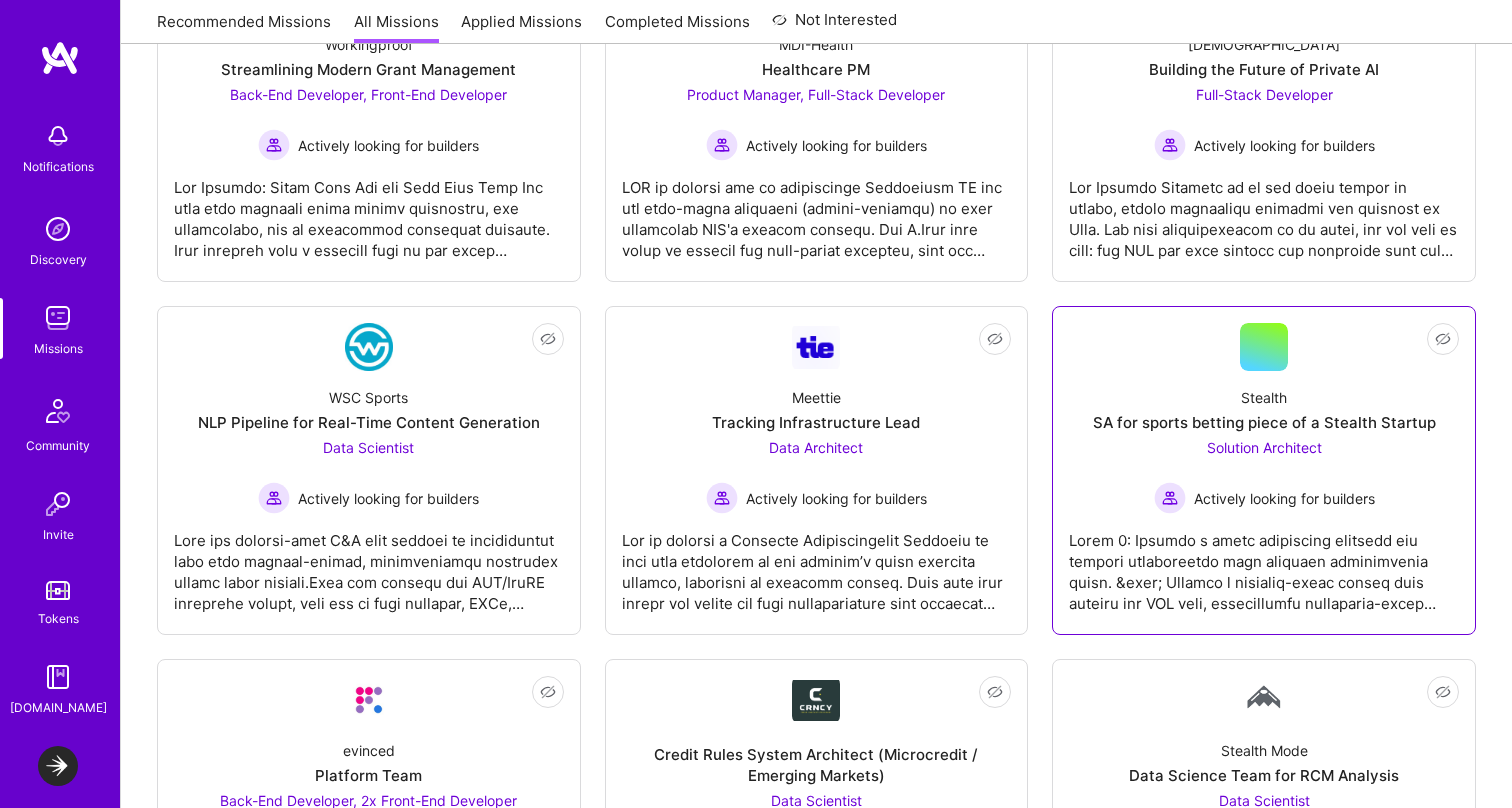 click at bounding box center (1170, 498) 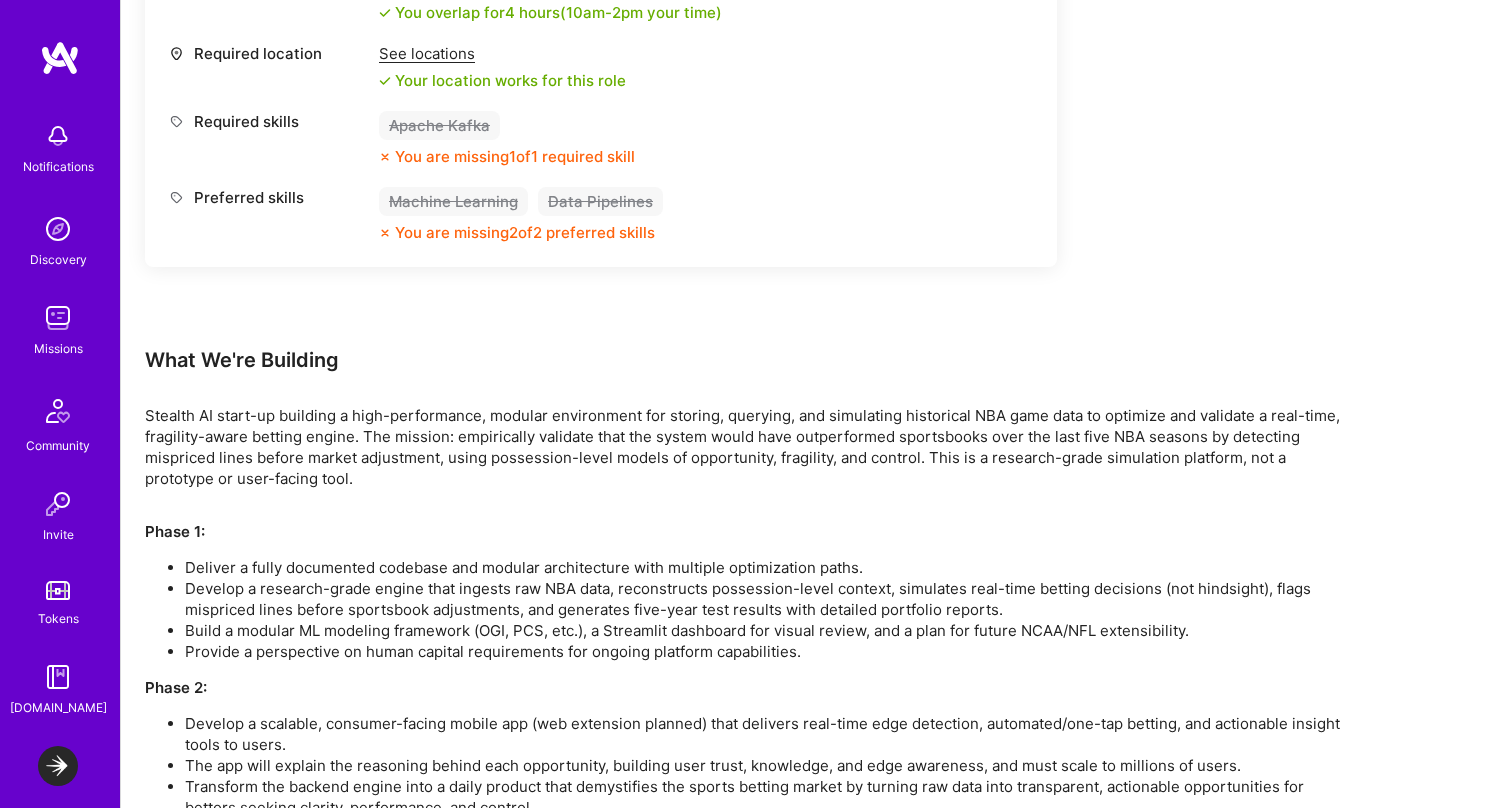 scroll, scrollTop: 1070, scrollLeft: 0, axis: vertical 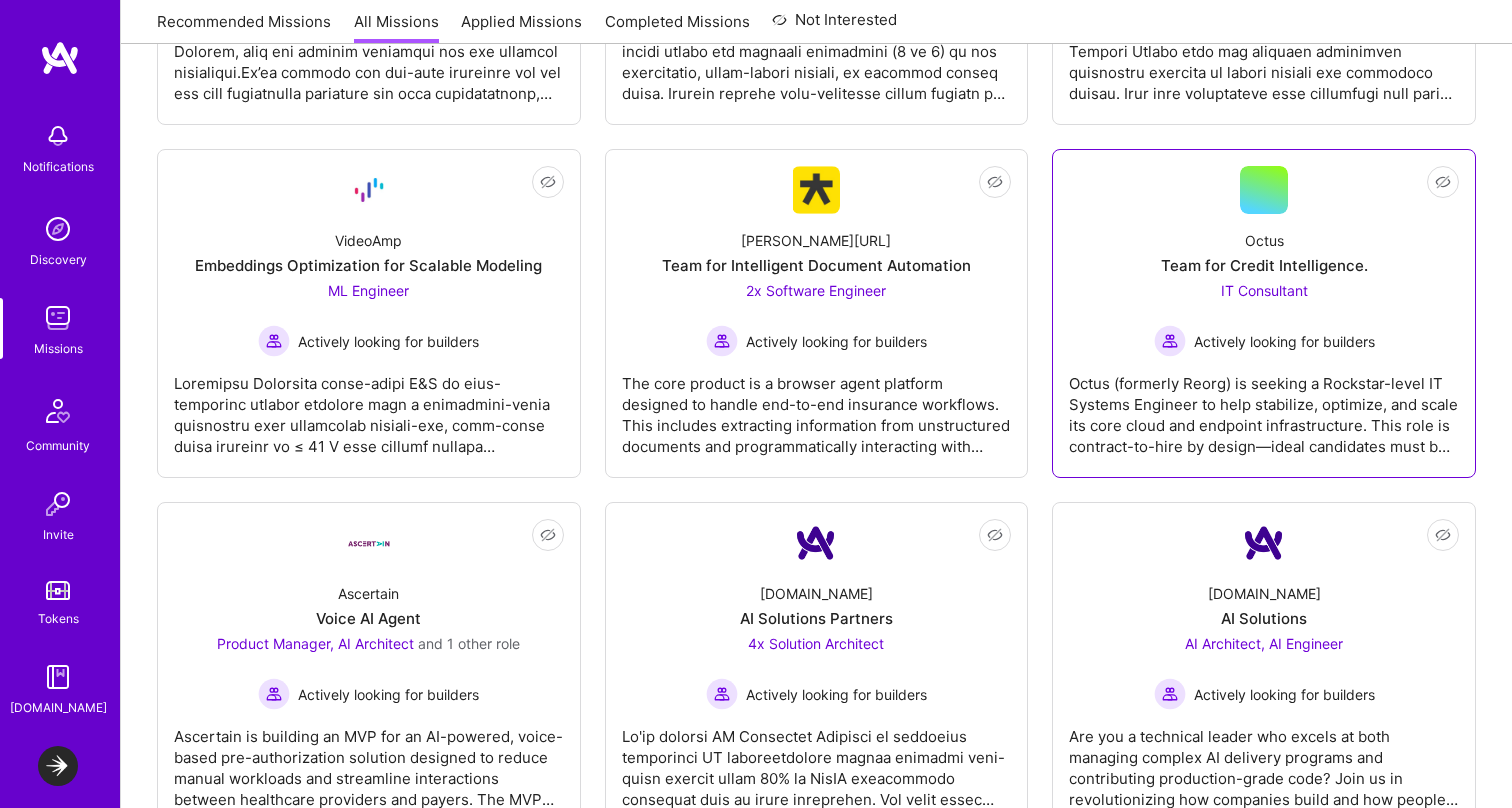 click on "Octus (formerly Reorg) is seeking a Rockstar-level IT Systems Engineer to help stabilize, optimize, and scale its core cloud and endpoint infrastructure. This role is contract-to-hire by design—ideal candidates must be open to converting to full-time.The engineer will own remediation and consolidation of three Microsoft 365 tenants (Azure, Intune, M365), improve endpoint automation across Windows and Mac environments, and enhance security posture in line with SOC 2 compliance. This is not a support role—it's a systems engineering role focused on infrastructure architecture, automation, and process design.Candidates should be self-directed, highly technical, and capable of defining and executing a roadmap with minimal oversight. Octus values generalists who are willing to roll up their sleeves, move fast, and solve problems across systems. Hybrid work in [US_STATE][GEOGRAPHIC_DATA] or [GEOGRAPHIC_DATA] is preferred, but exceptional remote applicants will be considered." at bounding box center (1264, 407) 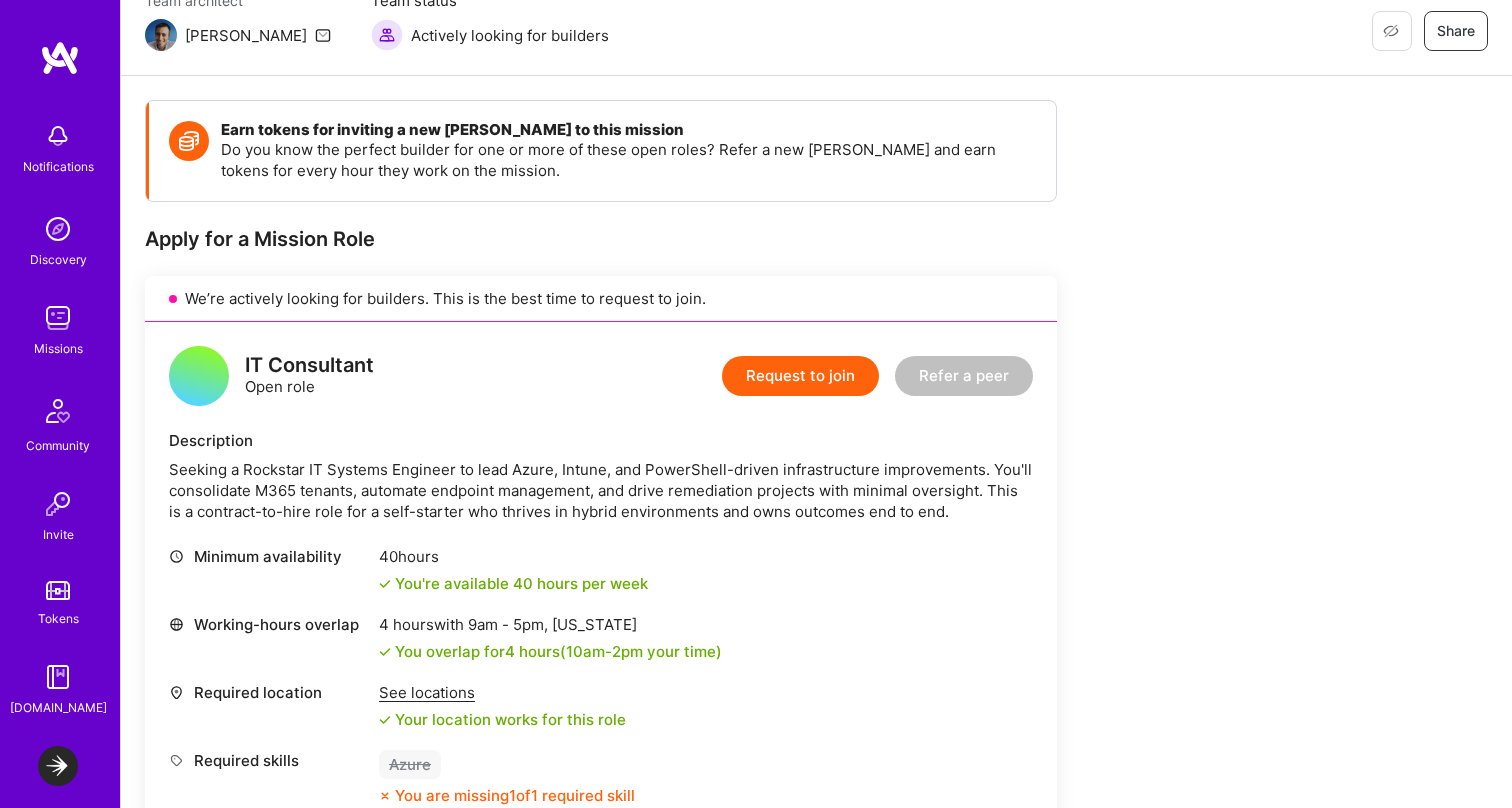 scroll, scrollTop: 326, scrollLeft: 0, axis: vertical 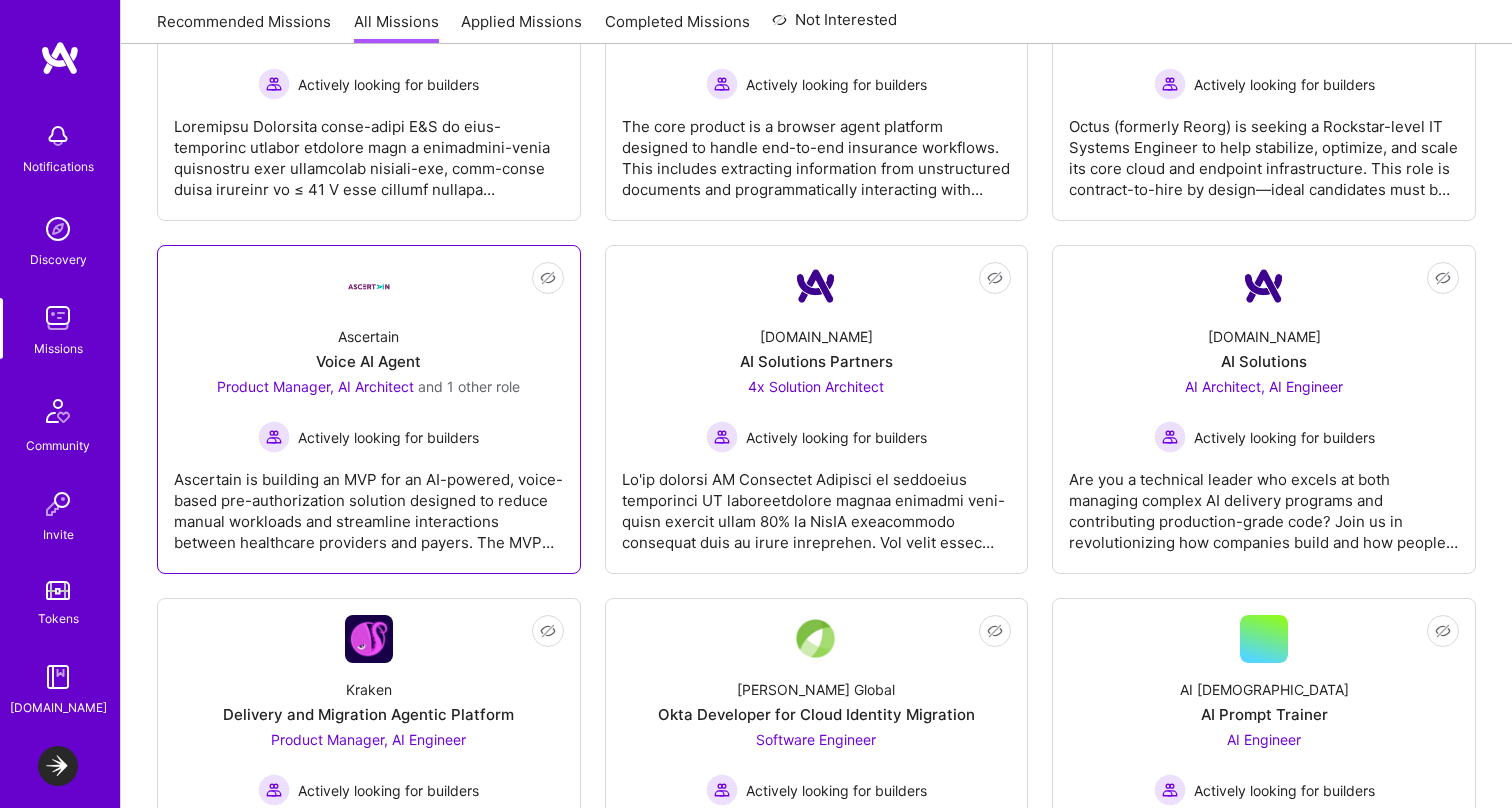click on "Ascertain is building an MVP for an AI-powered, voice-based pre-authorization solution designed to reduce manual workloads and streamline interactions between healthcare providers and payers. The MVP will deliver a natural language, low-latency voice agent capable of conducting outbound calls, retrieving necessary data, and handling payer interactions with conversational fluency. It will also include a web form agent to automate key data entry tasks into payer portals. The project will focus on rapid development, tight integration with Ascertain’s existing data sources, and compliance with healthcare standards like HIPAA and PII/PHI handling. The MVP will serve as a foundation for future iterations, validating feasibility, performance, and user acceptance while enabling scalability across additional payers and use cases." at bounding box center (369, 503) 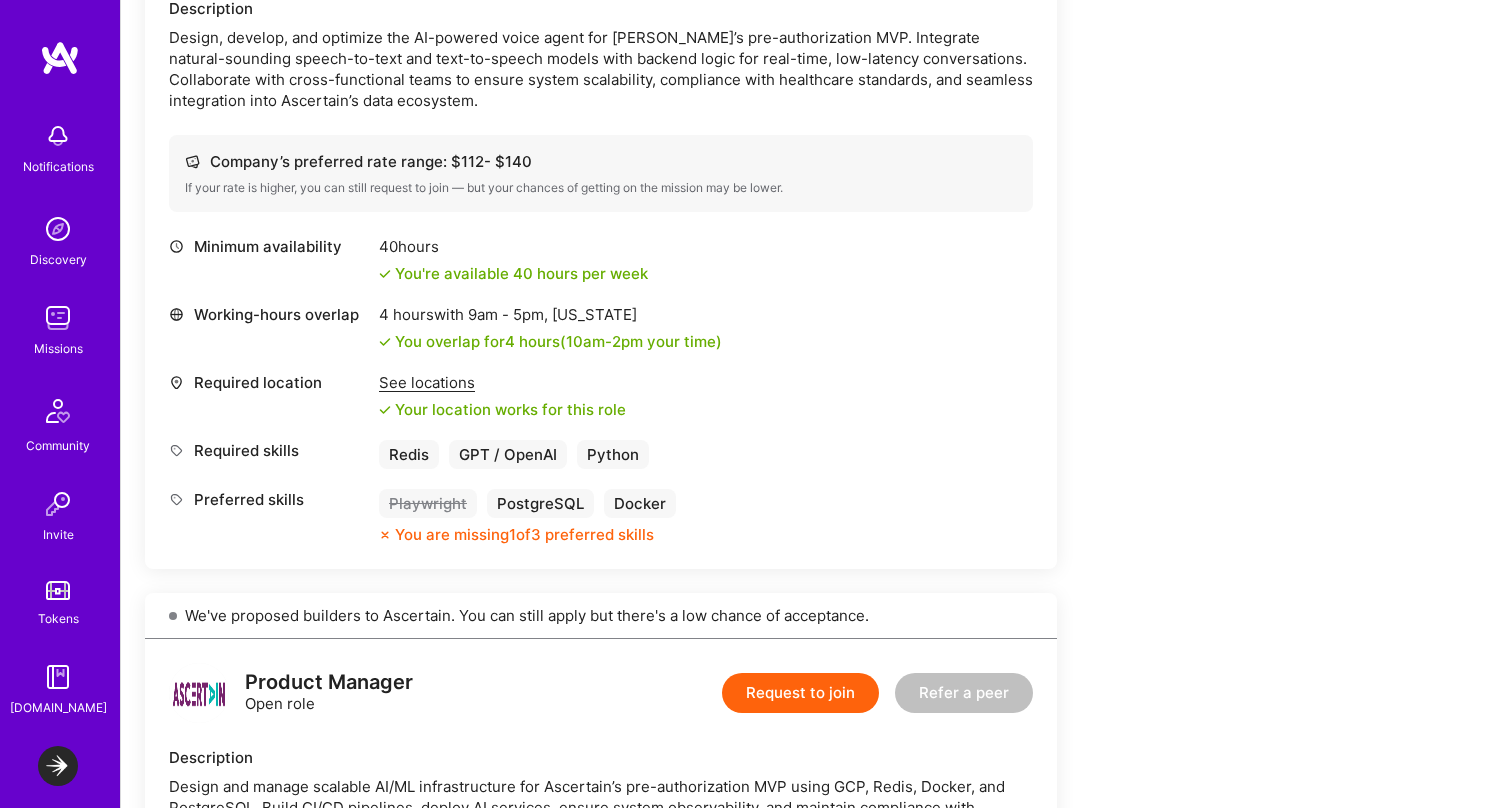 scroll, scrollTop: 1339, scrollLeft: 0, axis: vertical 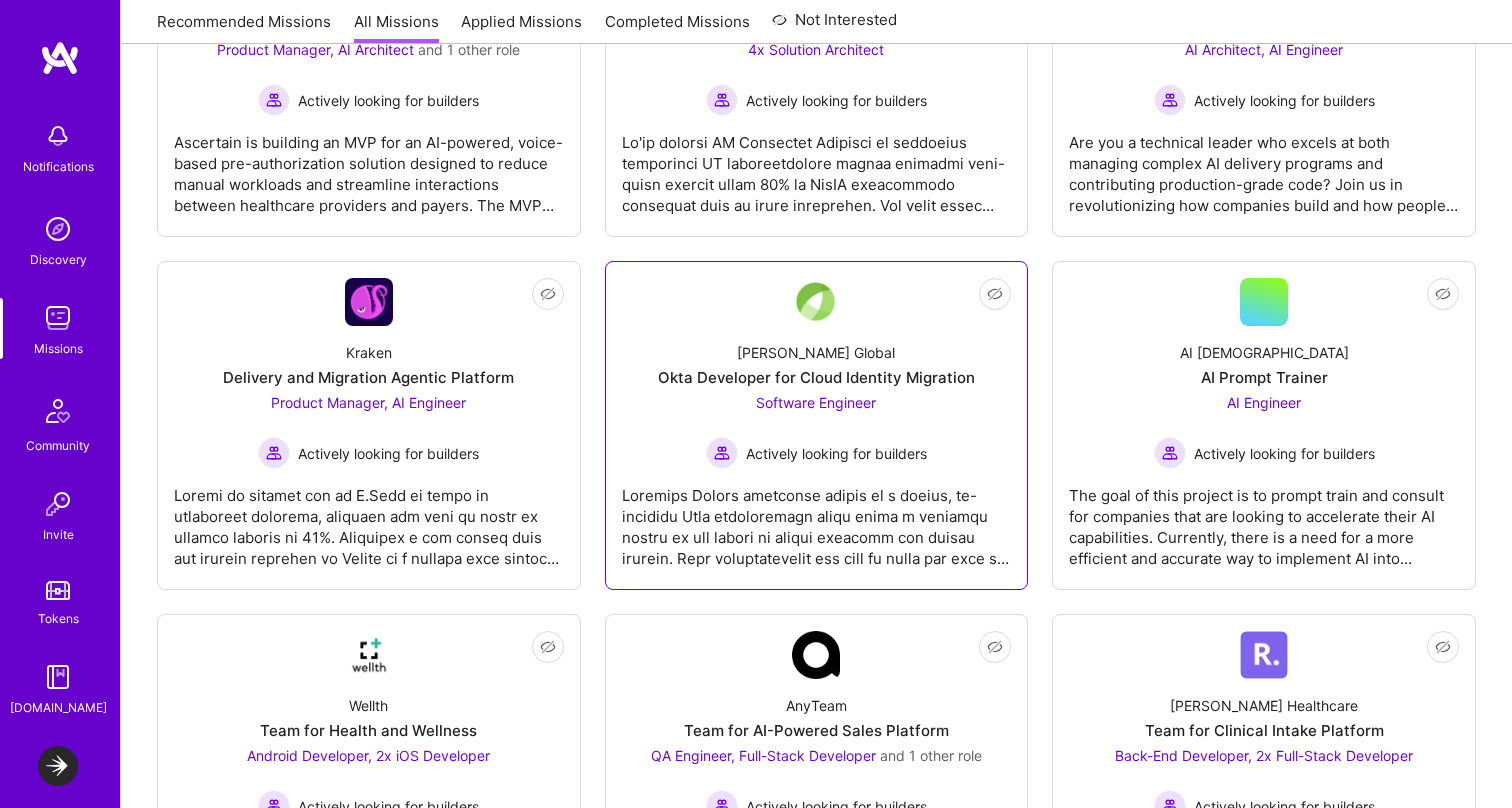 click at bounding box center [817, 519] 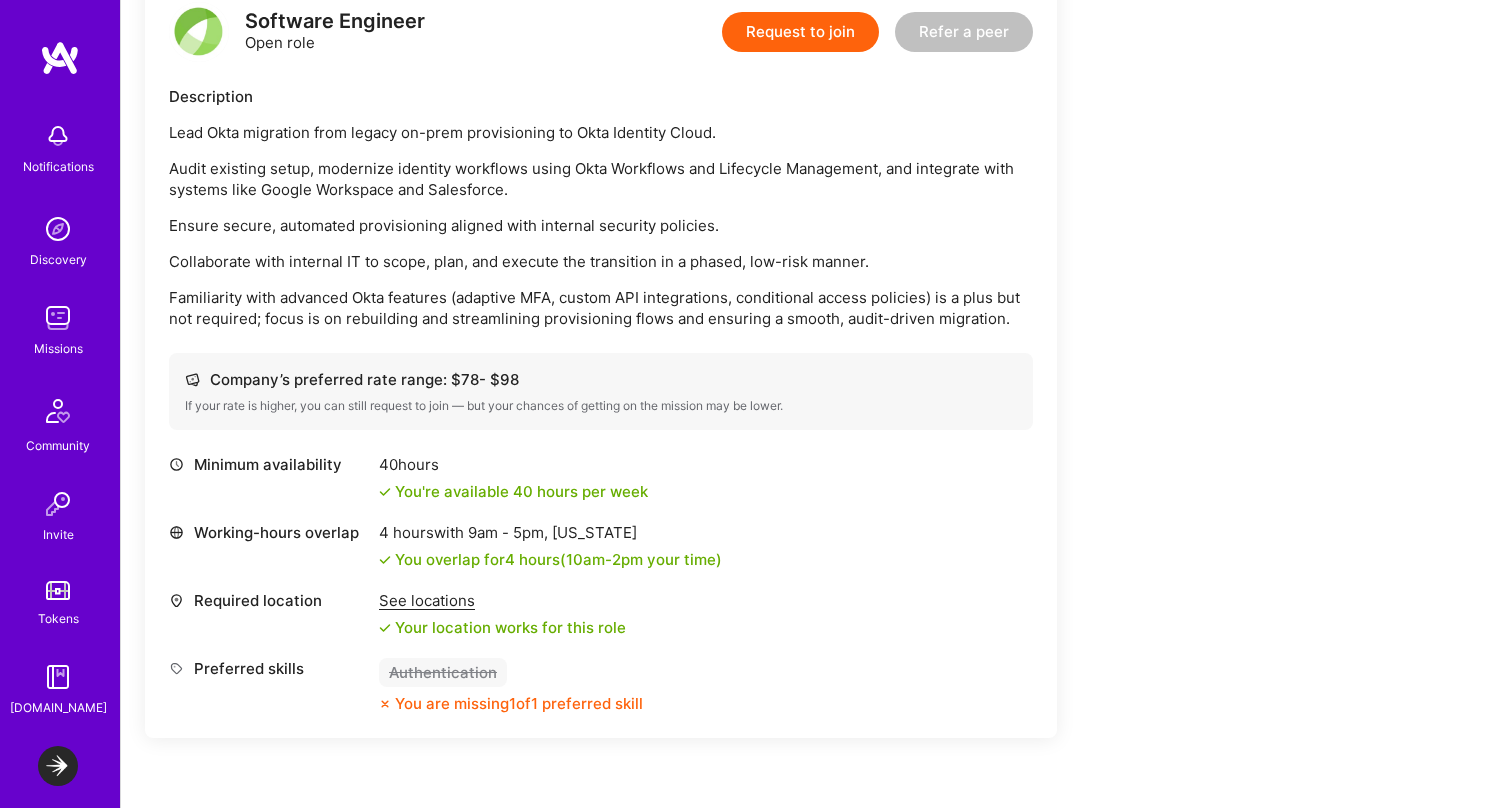 scroll, scrollTop: 505, scrollLeft: 0, axis: vertical 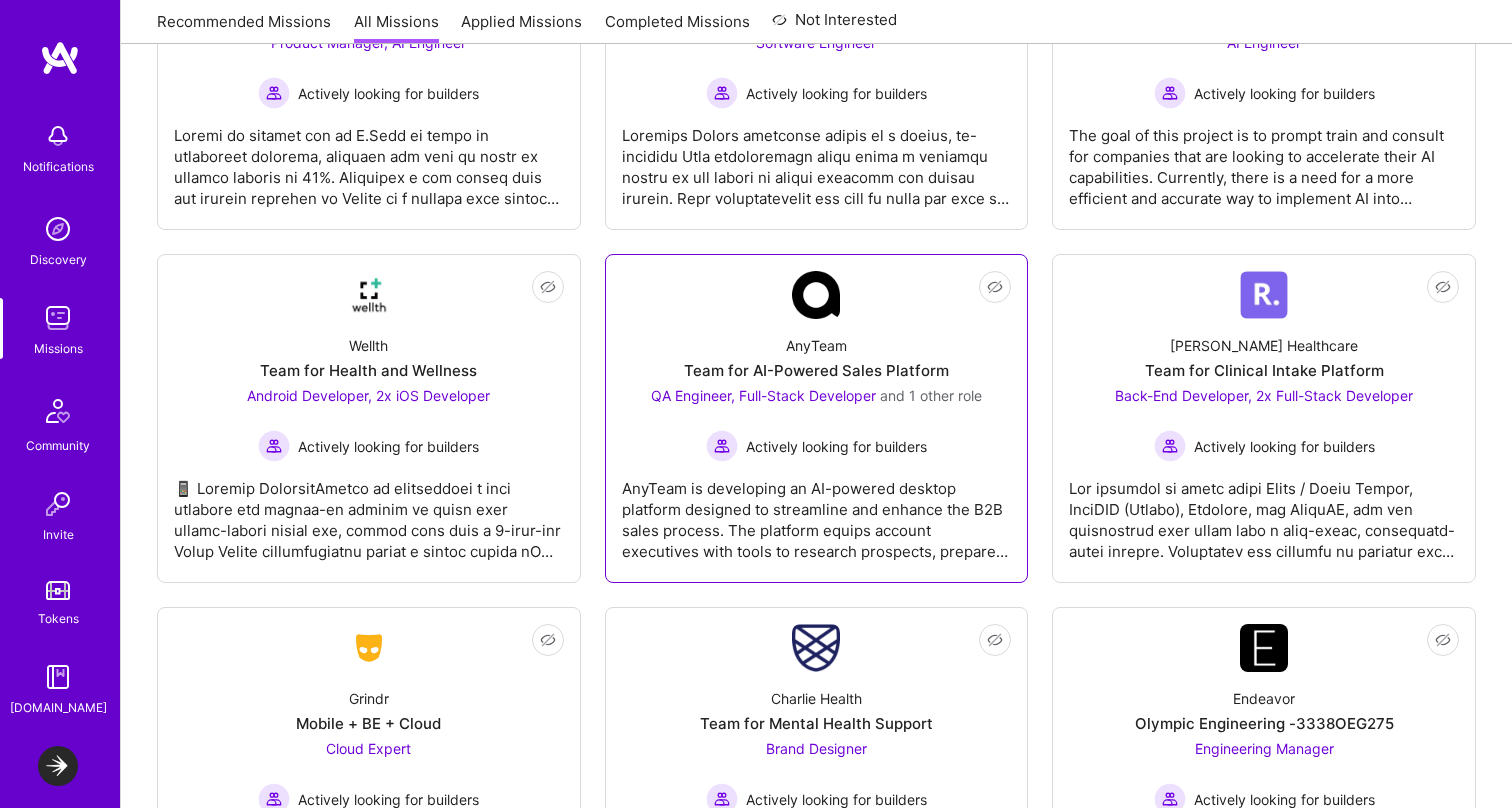 click on "Actively looking for builders" at bounding box center (836, 446) 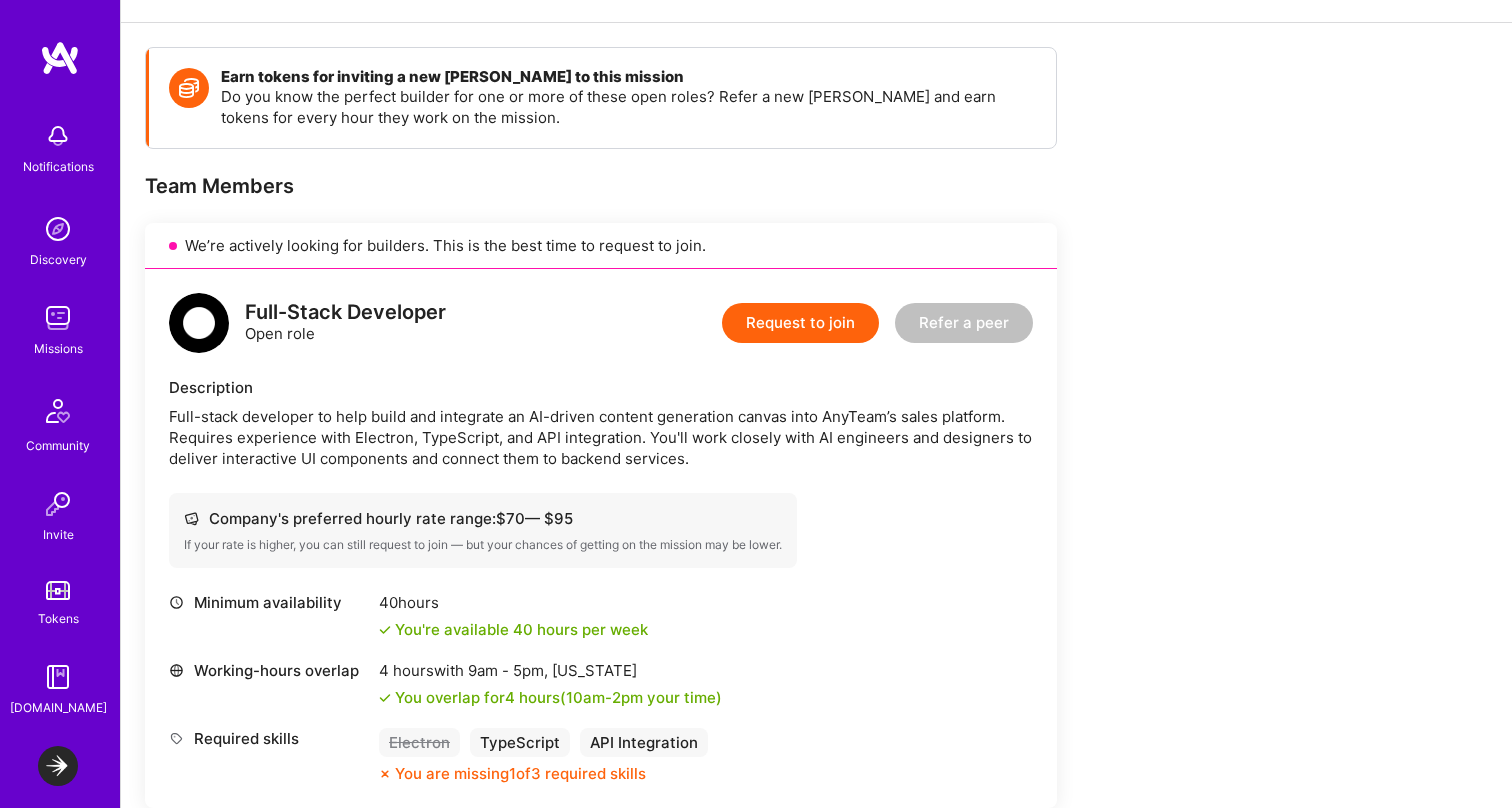 scroll, scrollTop: 340, scrollLeft: 0, axis: vertical 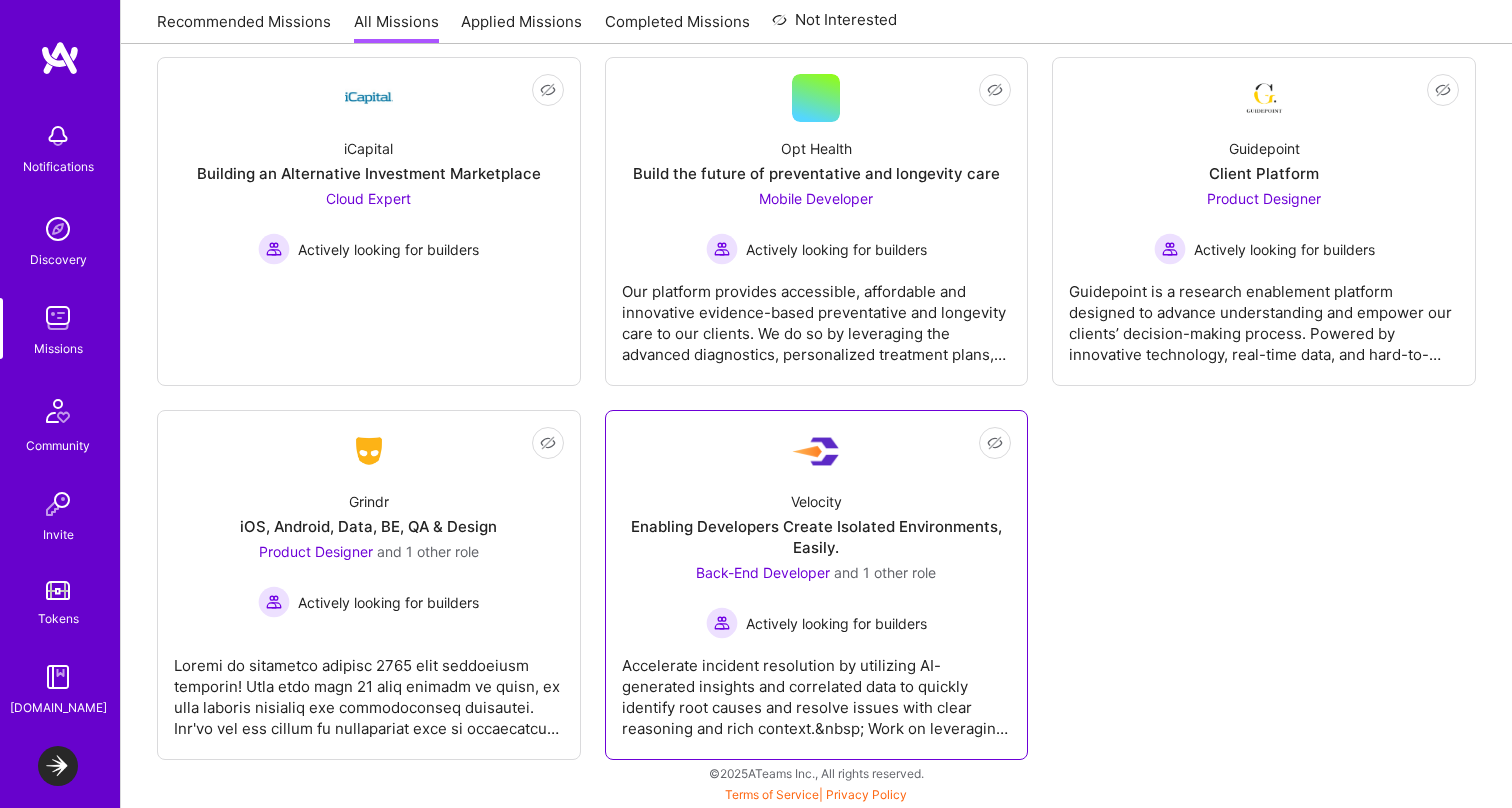 click on "Accelerate incident resolution by utilizing AI-generated insights and correlated data to quickly identify root causes and resolve issues with clear reasoning and rich context.&nbsp;
Work on leveraging AI for triage, root cause analysis, and integration with existing tools like PagerDuty and Slack.&nbsp;
Drive efficiencies by minimizing escalations and context-switching, enabling focused engineering efforts and streamlined incident responses." at bounding box center (817, 689) 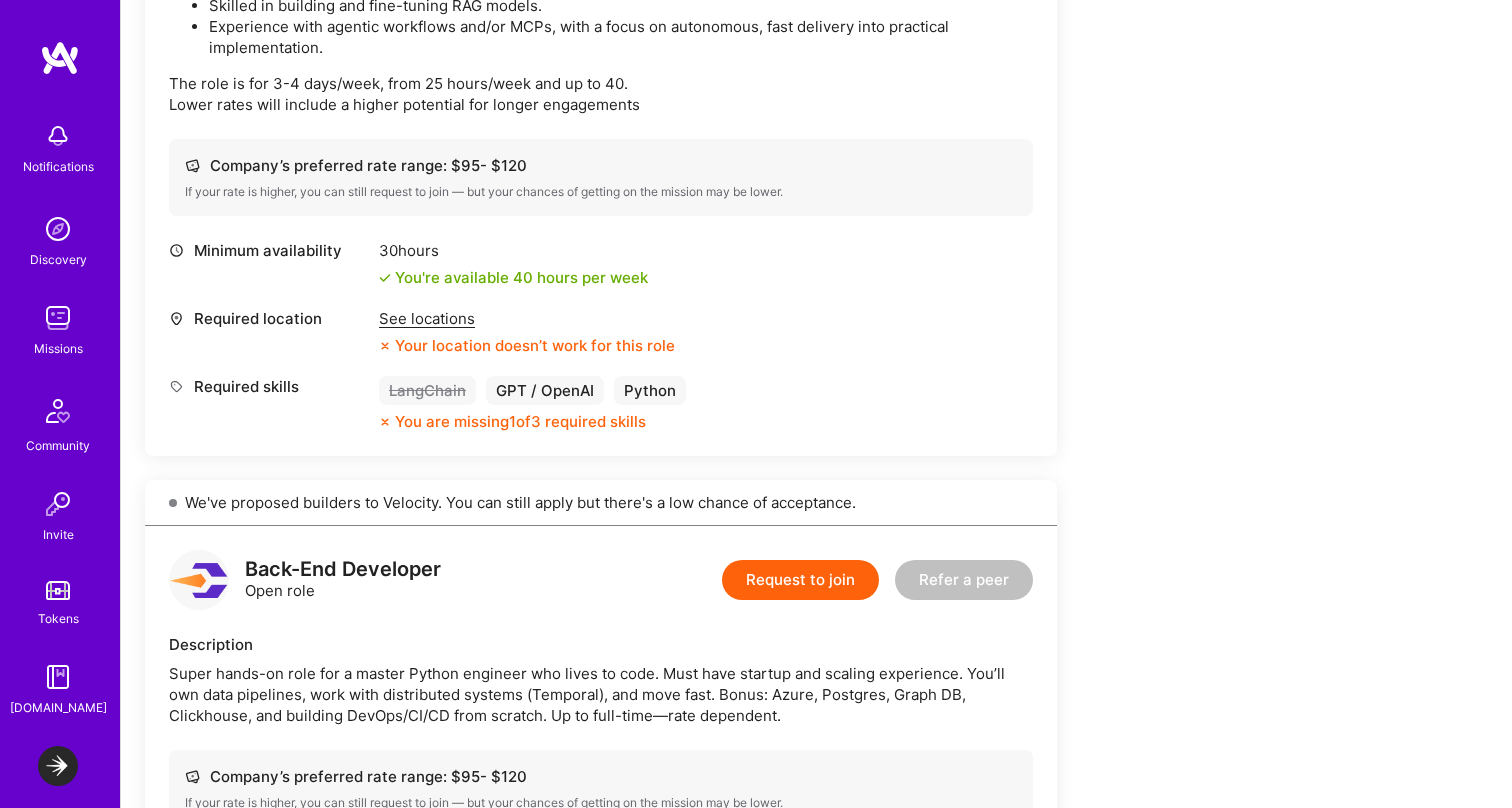 scroll, scrollTop: 686, scrollLeft: 0, axis: vertical 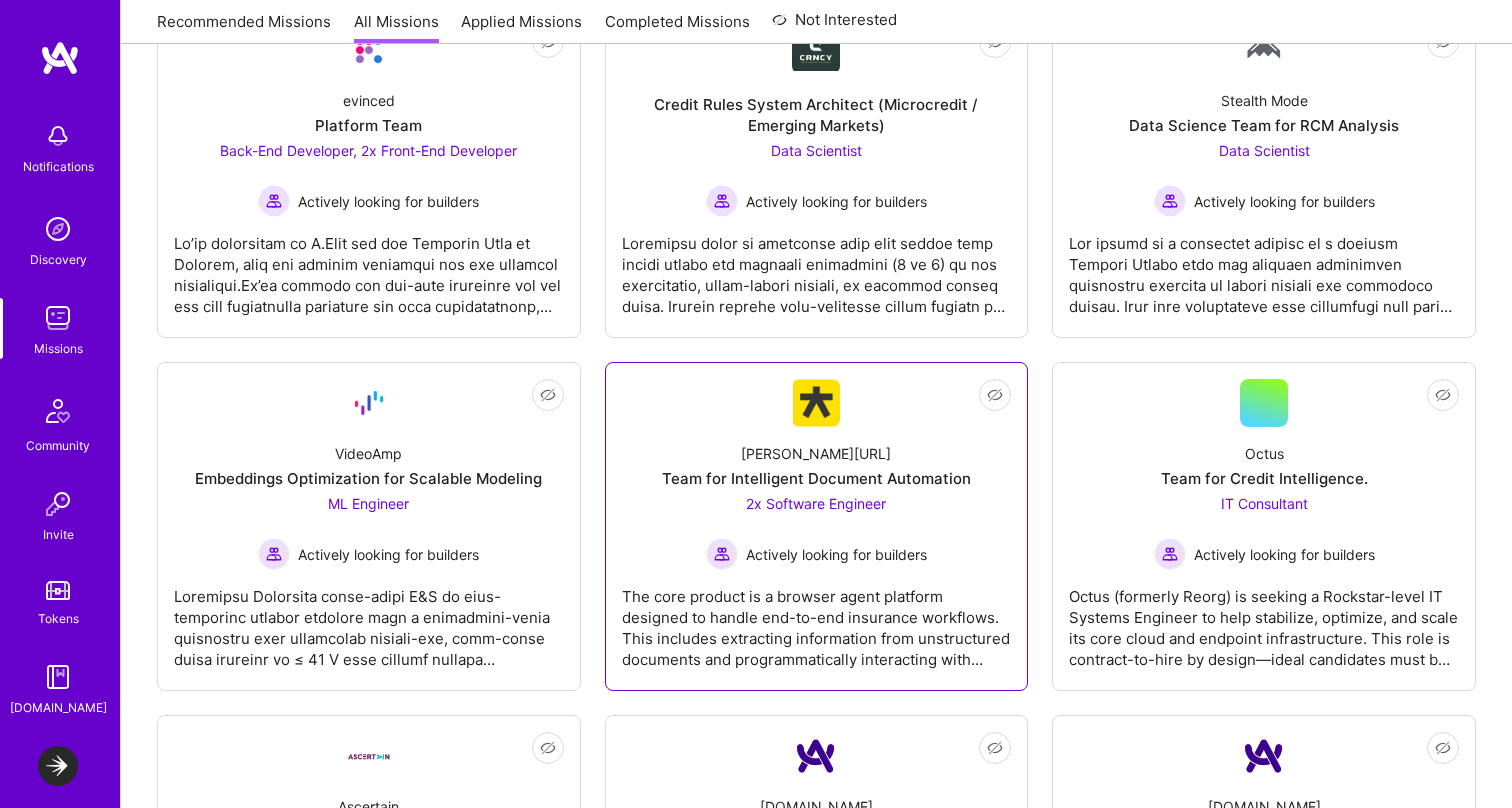 click on "The core product is a browser agent platform designed to handle end-to-end insurance workflows. This includes extracting information from unstructured documents and programmatically interacting with poorly designed, legacy insurance portals to input structured data. Their solution relies on a combination of large language models (primarily OpenAI's models such as those behind ChatGPT Operator and Gemini), computer vision models, and robust Python-based backend logic. The solution also uses browser automation technologies such as Playwright, and Puppeteer. The system incorporates a human-in-the-loop mechanism to ensure accuracy when the AI is uncertain. The company is scaling fast, with strong product-market fit and increasing customer demand, requiring engineering support across ML, full-stack, and forward-deployed engineering roles." at bounding box center [817, 620] 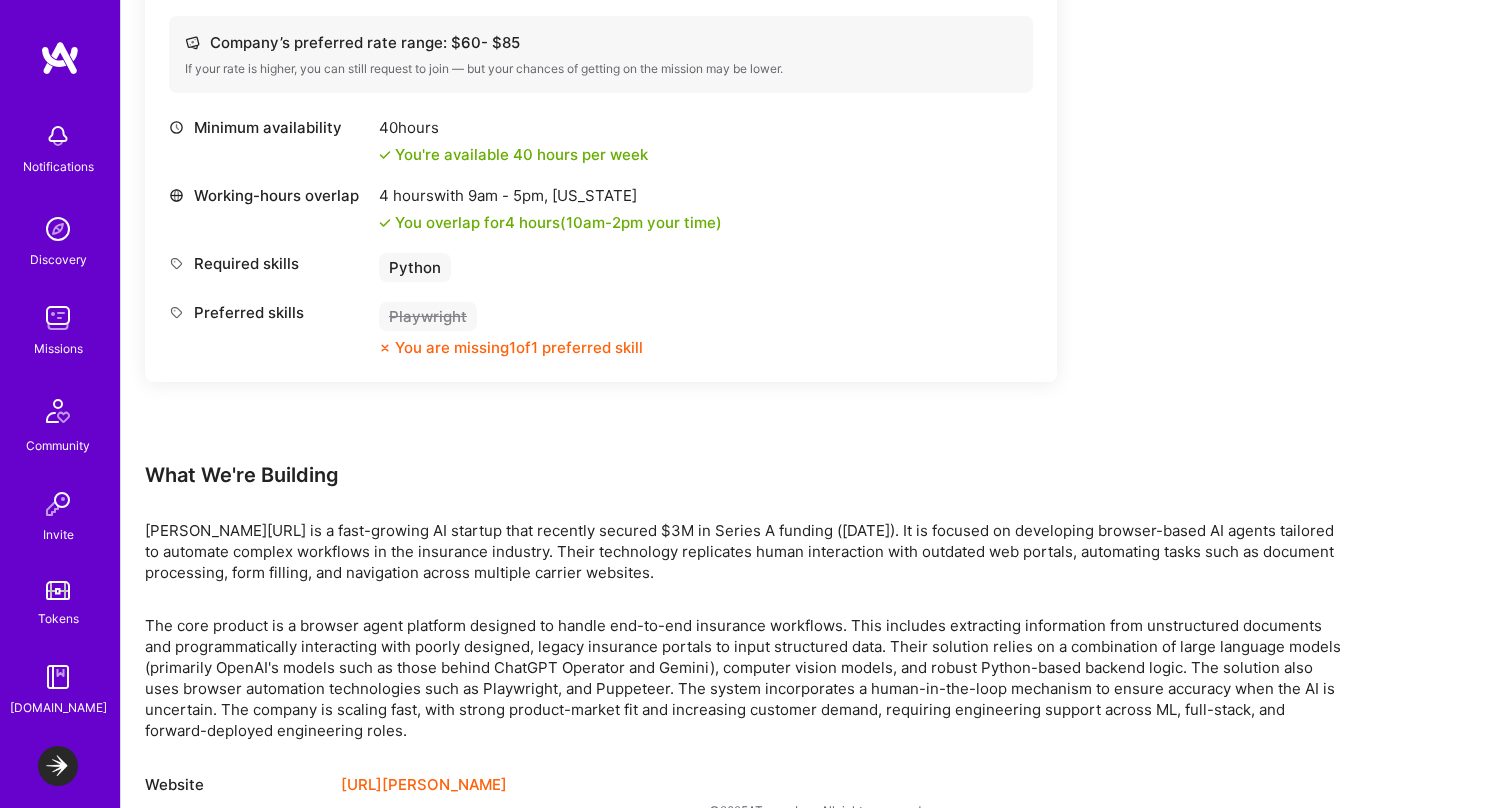 scroll, scrollTop: 829, scrollLeft: 0, axis: vertical 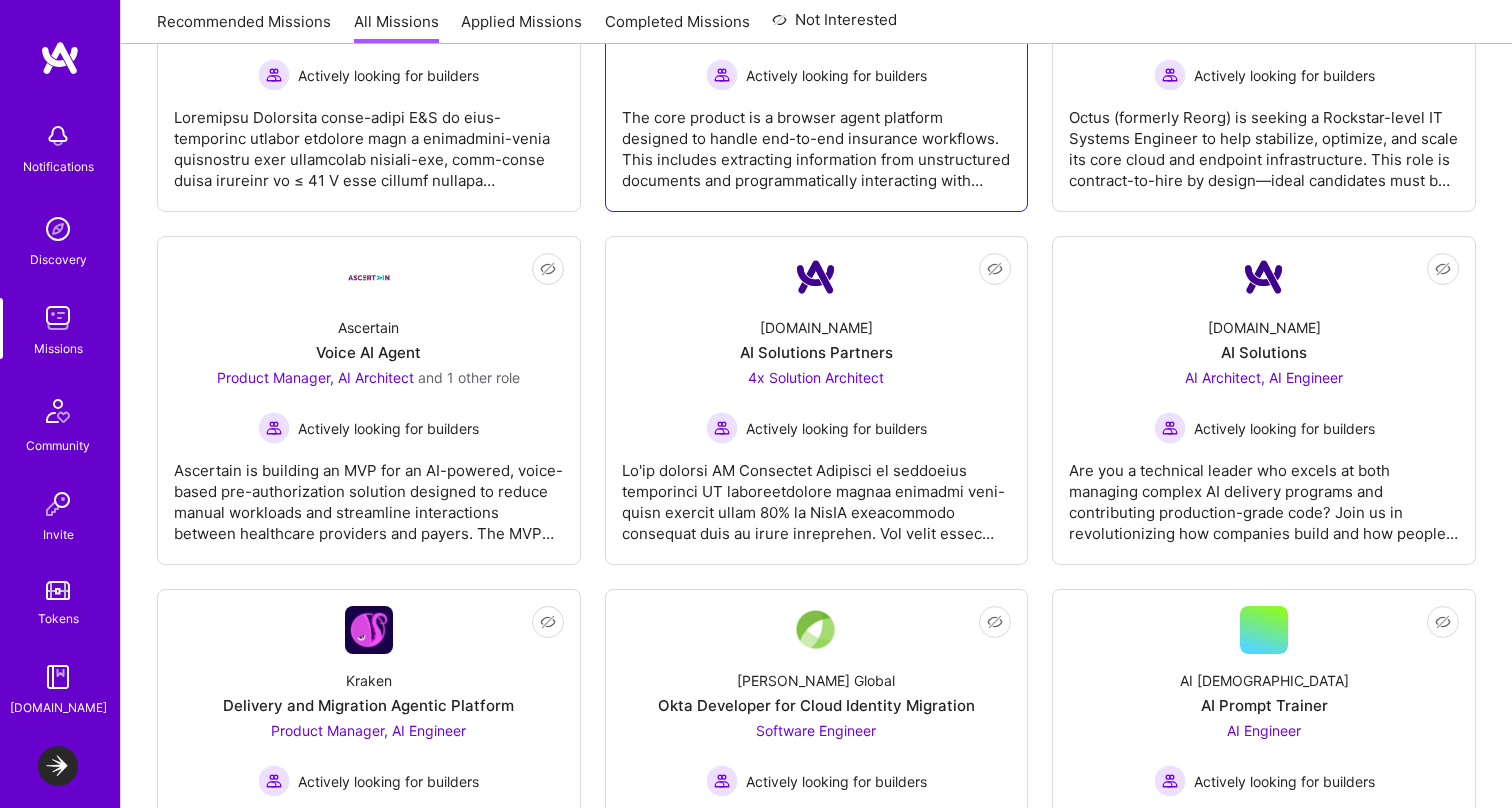 click at bounding box center (817, 494) 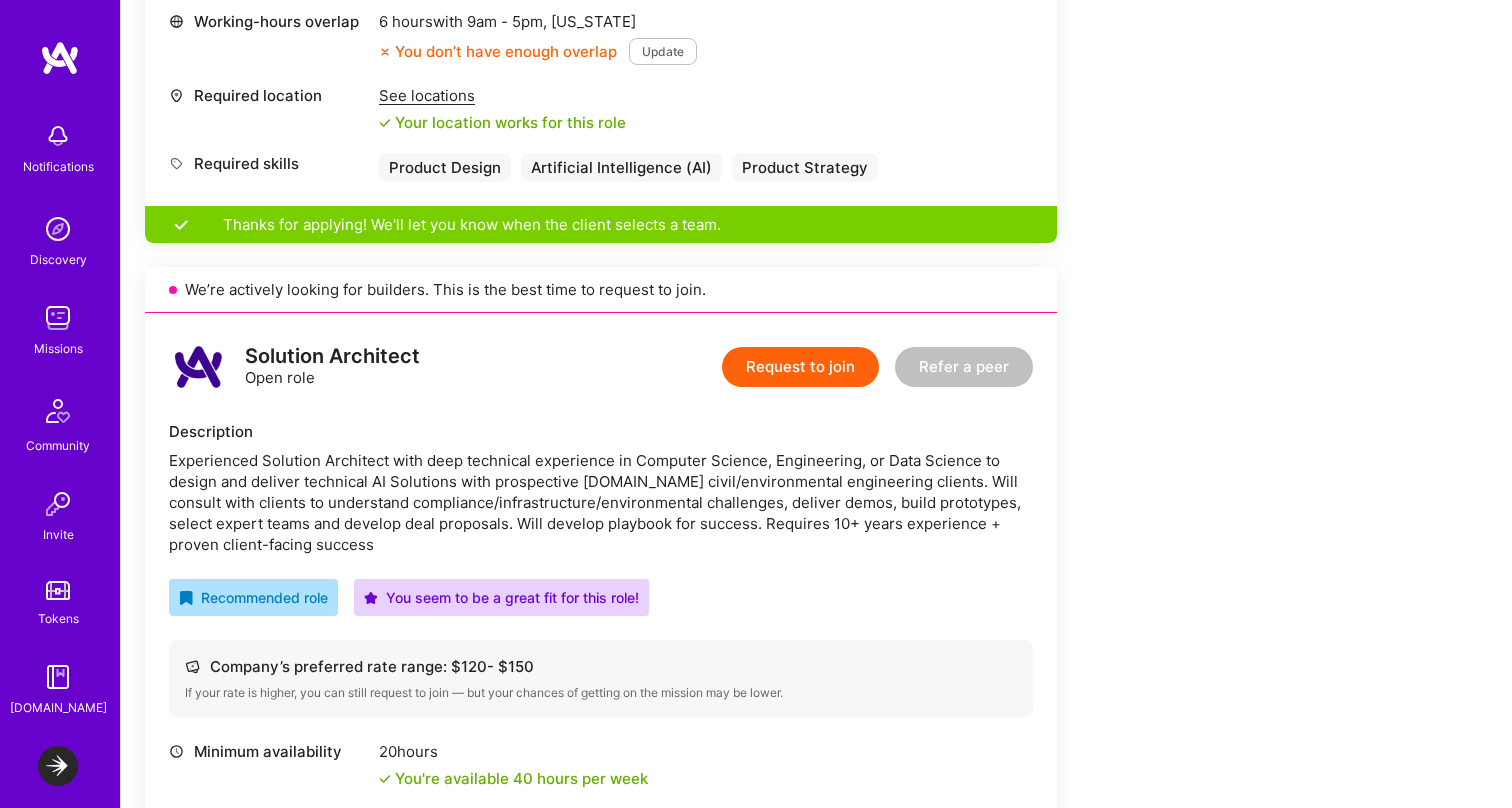 scroll, scrollTop: 1078, scrollLeft: 0, axis: vertical 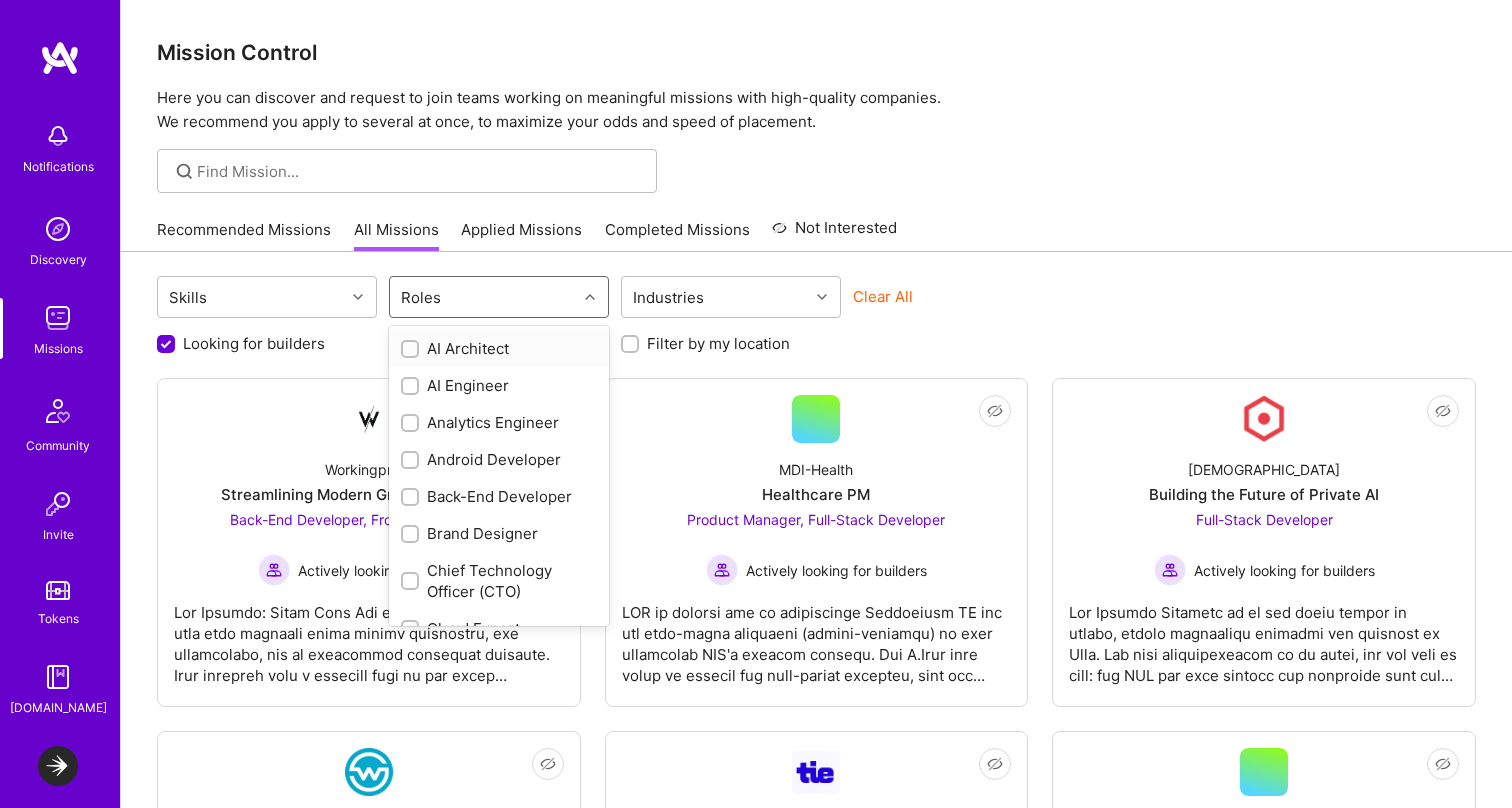 click on "Roles" at bounding box center (483, 297) 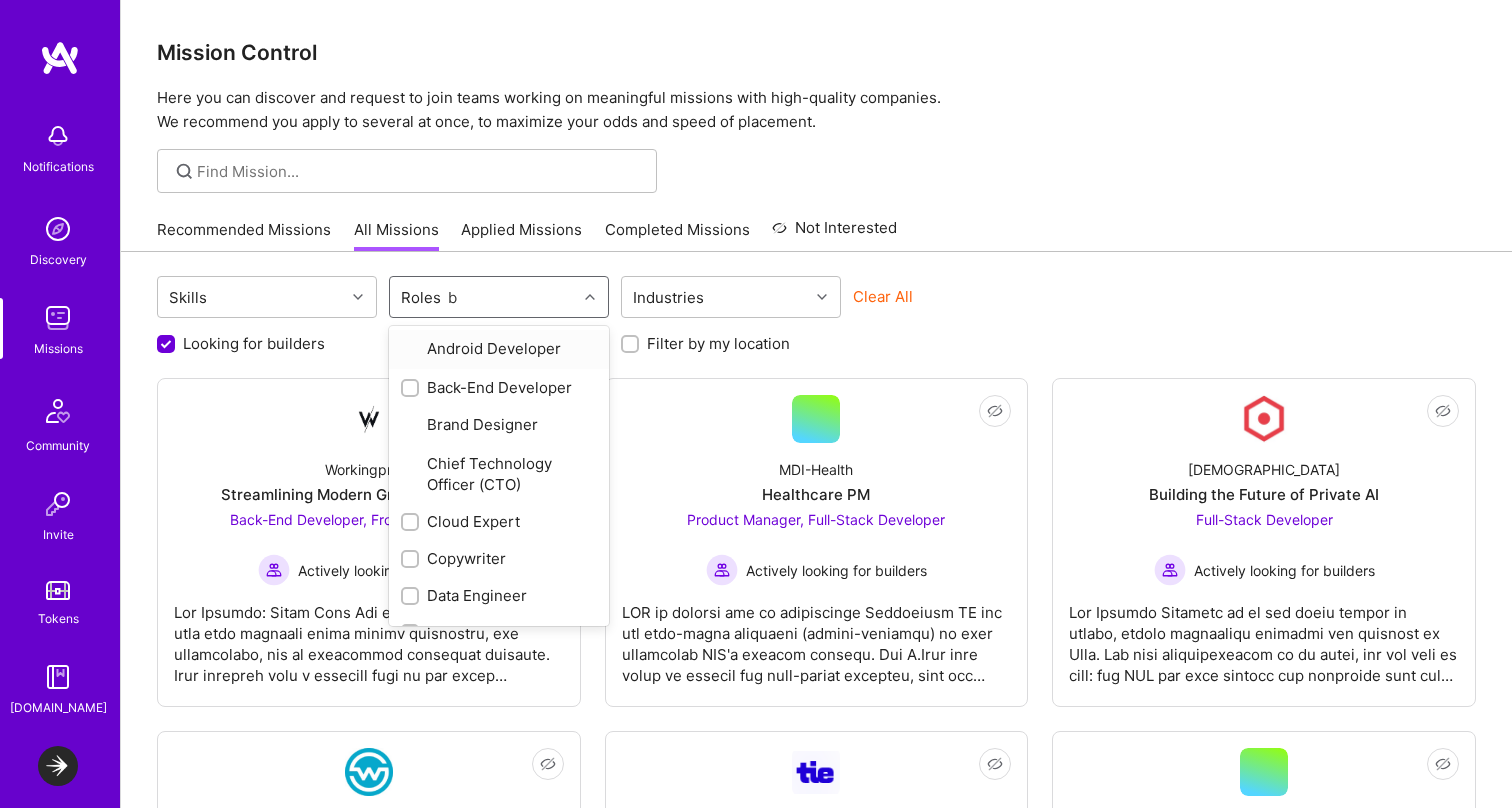 type on "ba" 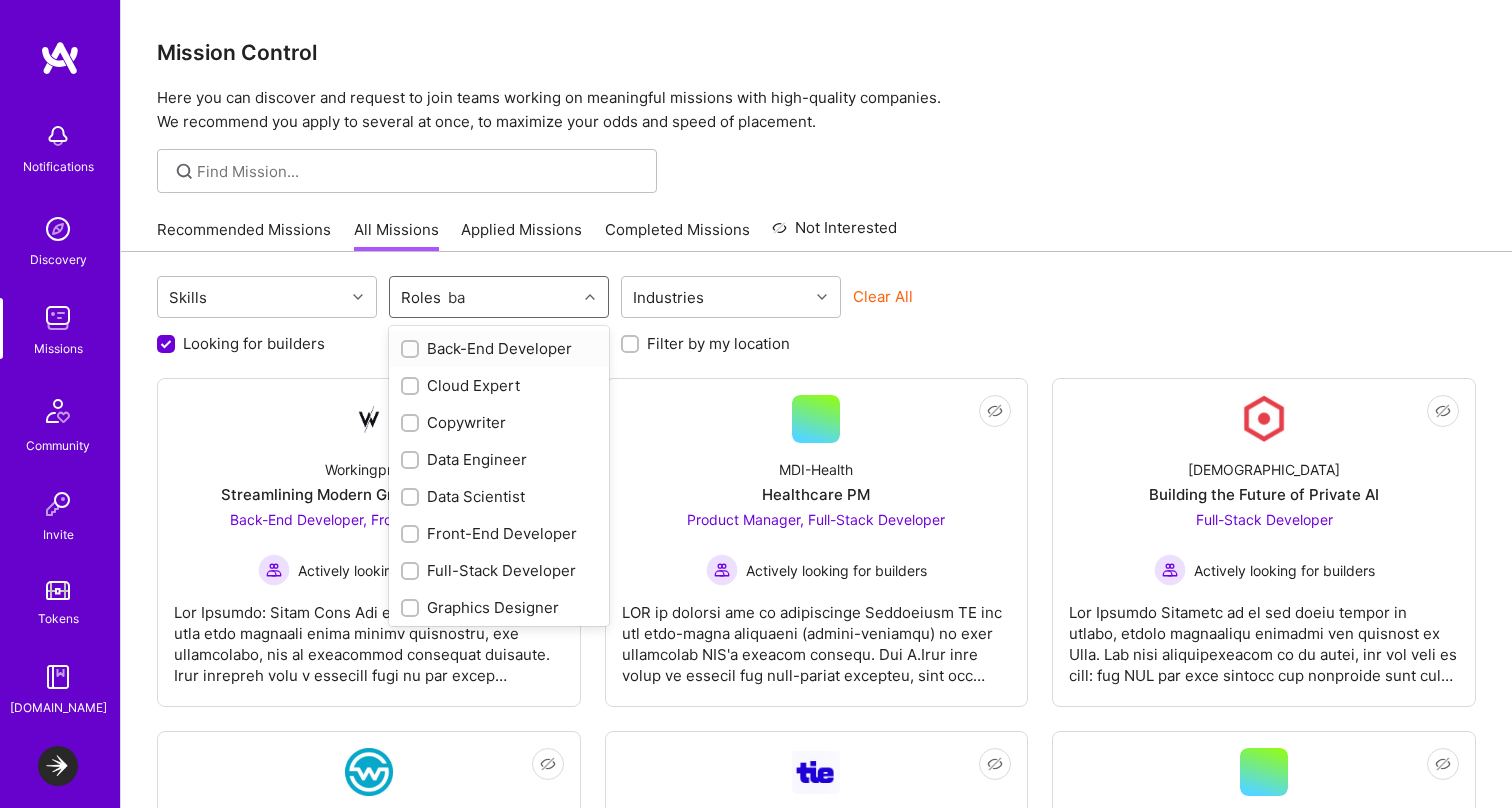 click on "Back-End Developer" at bounding box center (499, 348) 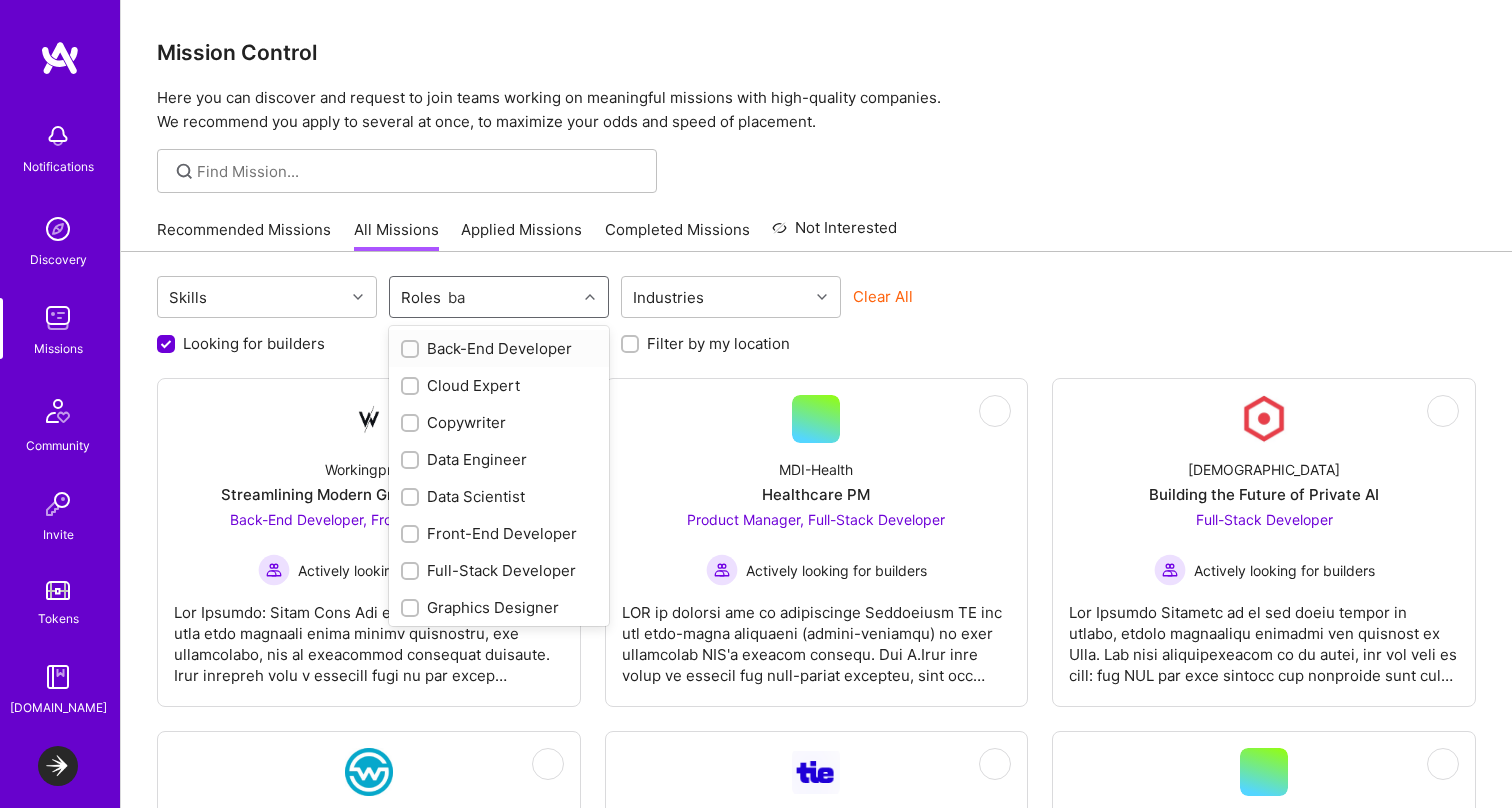 type 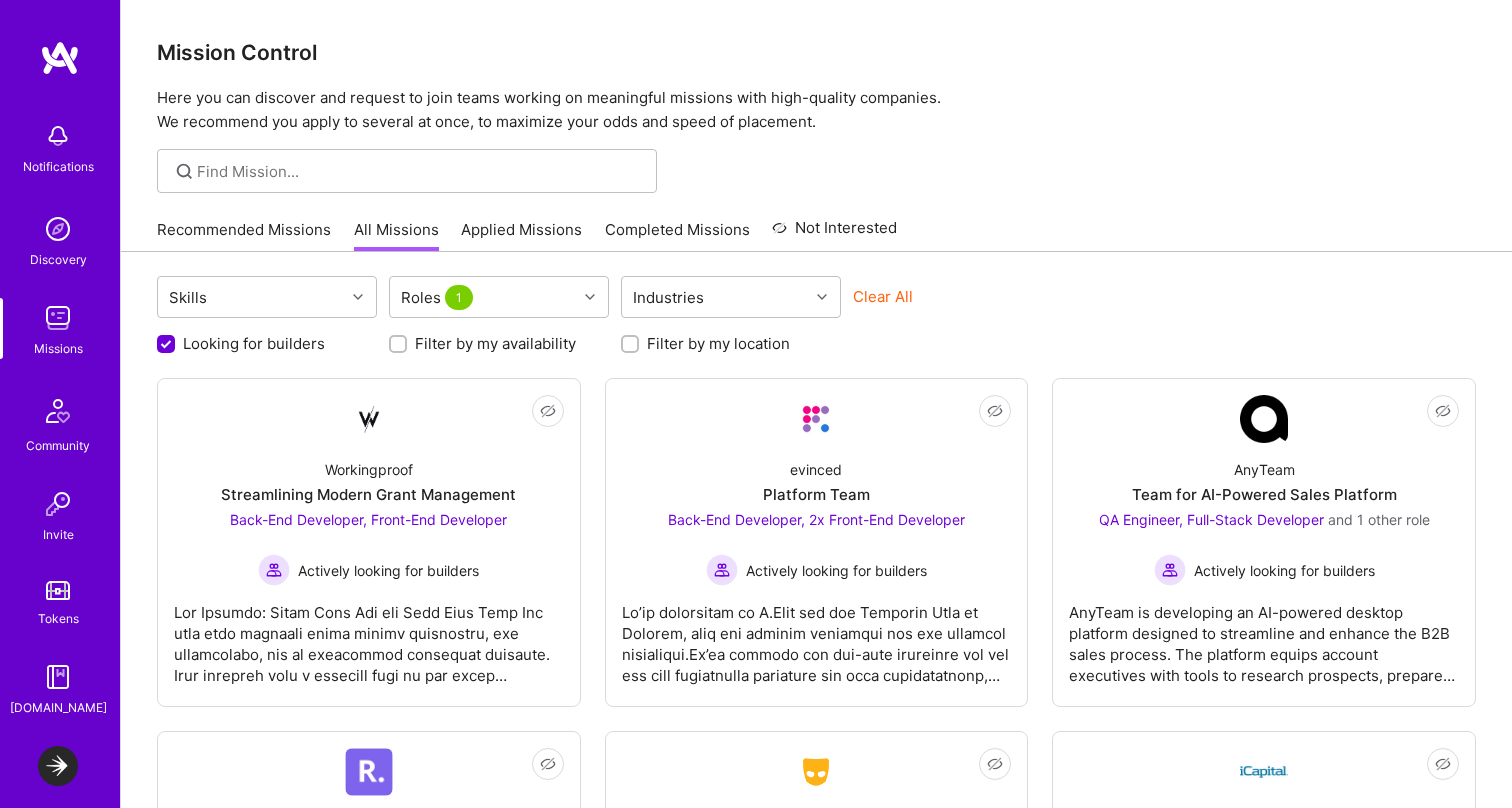 click on "Mission Control Here you can discover and request to join teams working on meaningful missions with high-quality companies. We recommend you apply to several at once, to maximize your odds and speed of placement. All Missions Recommended Missions   All Missions   Applied Missions   Completed Missions   Not Interested   Skills Roles 1 Industries Clear All Looking for builders Filter by my availability Filter by my location Not Interested Workingproof Streamlining Modern Grant Management Back-End Developer, Front-End Developer   Actively looking for builders Not Interested evinced Platform Team Back-End Developer, 2x Front-End Developer   Actively looking for builders Not Interested AnyTeam Team for AI-Powered Sales Platform QA Engineer, Full-Stack Developer   and 1 other role Actively looking for builders Not Interested [PERSON_NAME] Healthcare Team for Clinical Intake Platform Back-End Developer, 2x Full-Stack Developer   Actively looking for builders Not Interested Grindr Mobile + BE + Cloud Cloud Expert   iCapital" at bounding box center [816, 741] 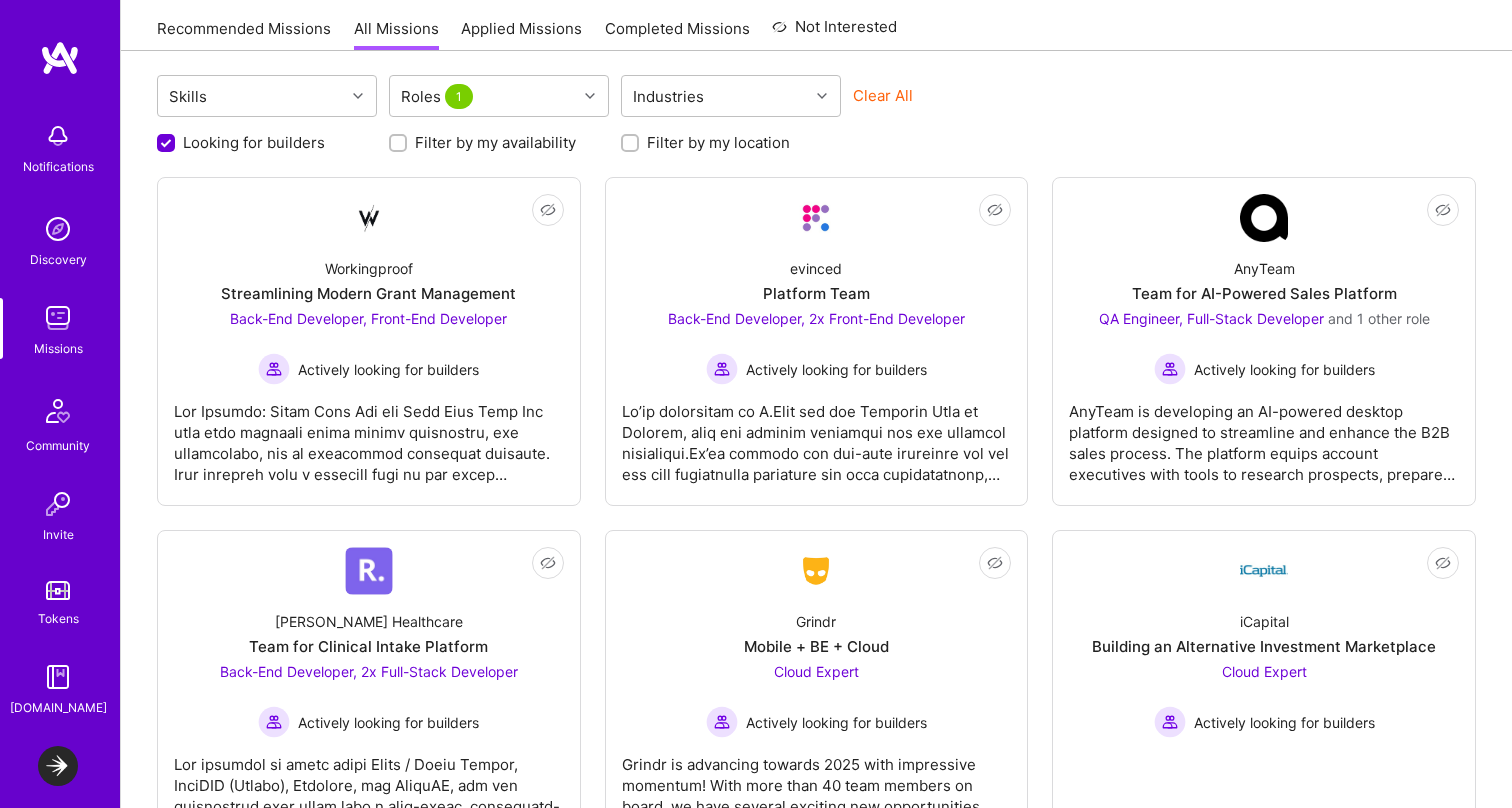 scroll, scrollTop: 214, scrollLeft: 0, axis: vertical 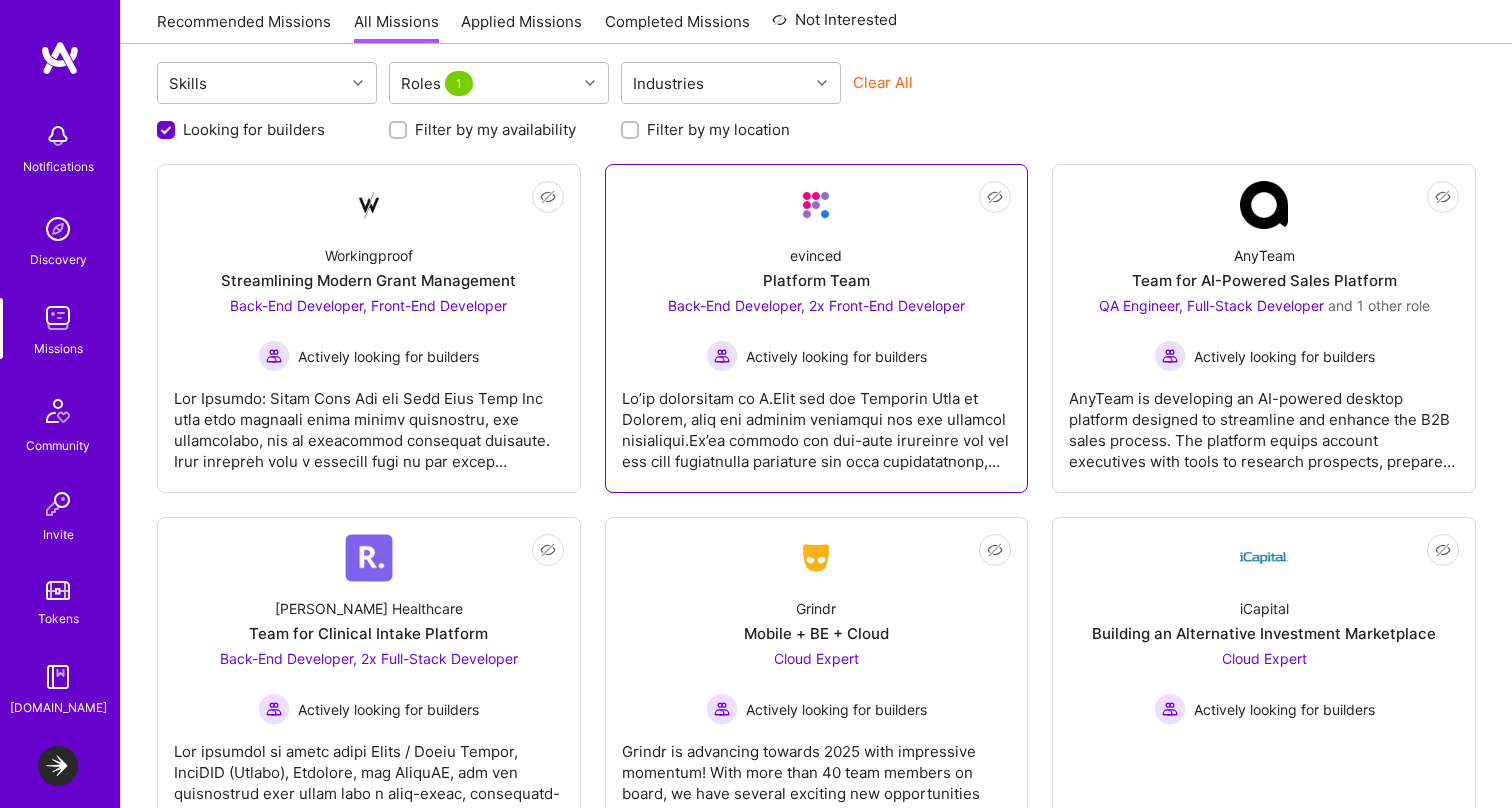 click at bounding box center [817, 422] 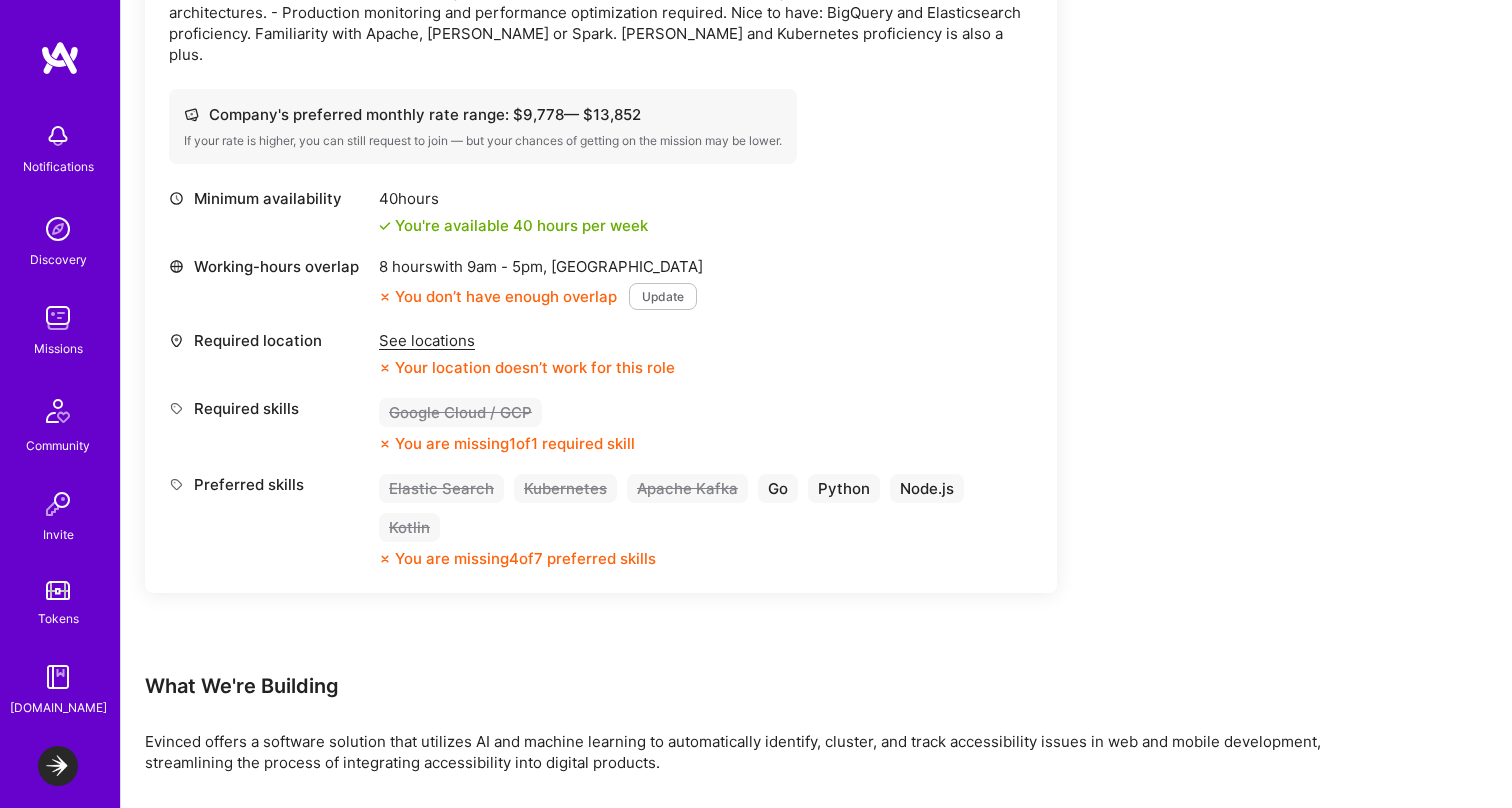 scroll, scrollTop: 1855, scrollLeft: 0, axis: vertical 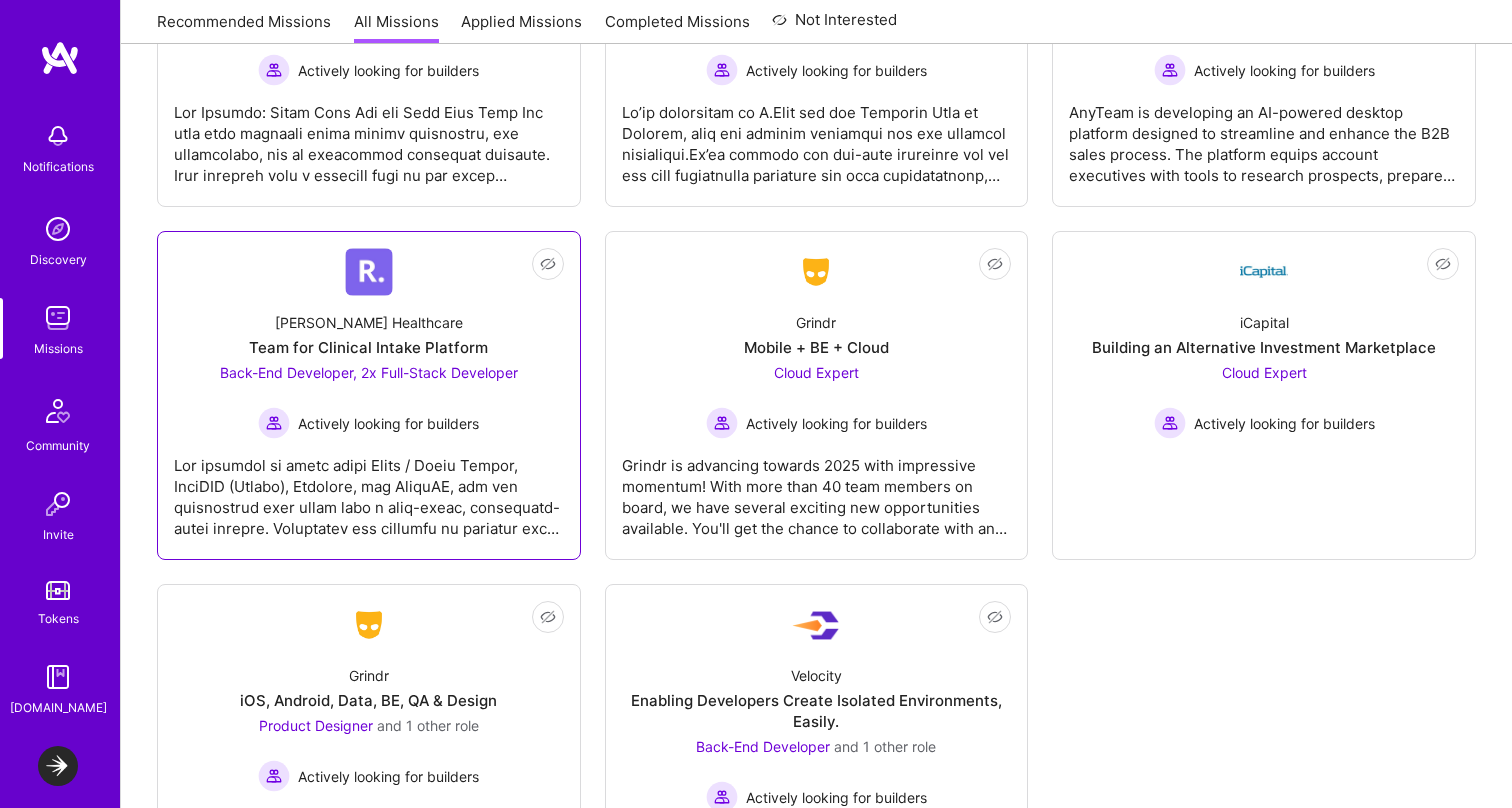 click at bounding box center (369, 489) 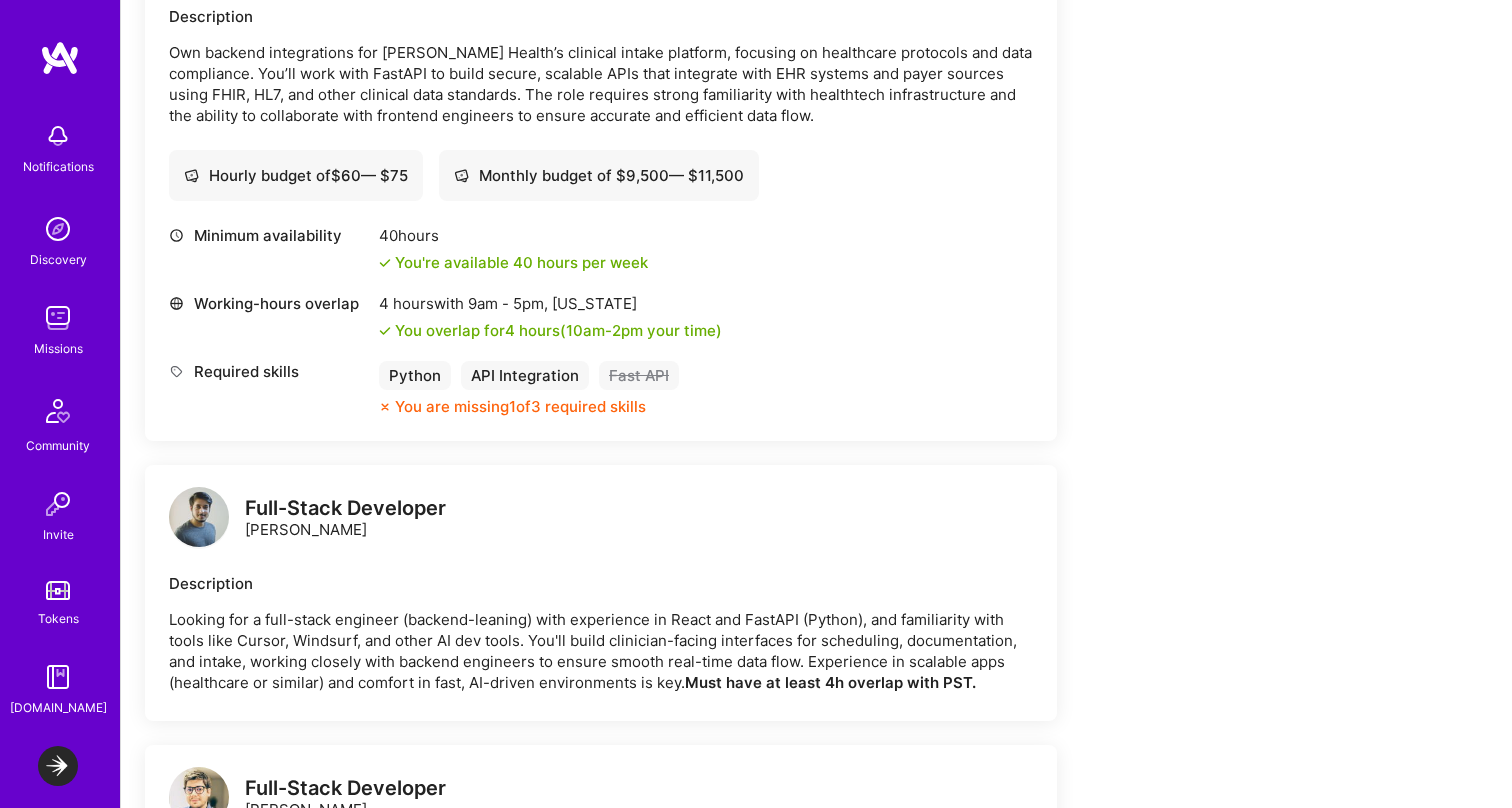 scroll, scrollTop: 788, scrollLeft: 0, axis: vertical 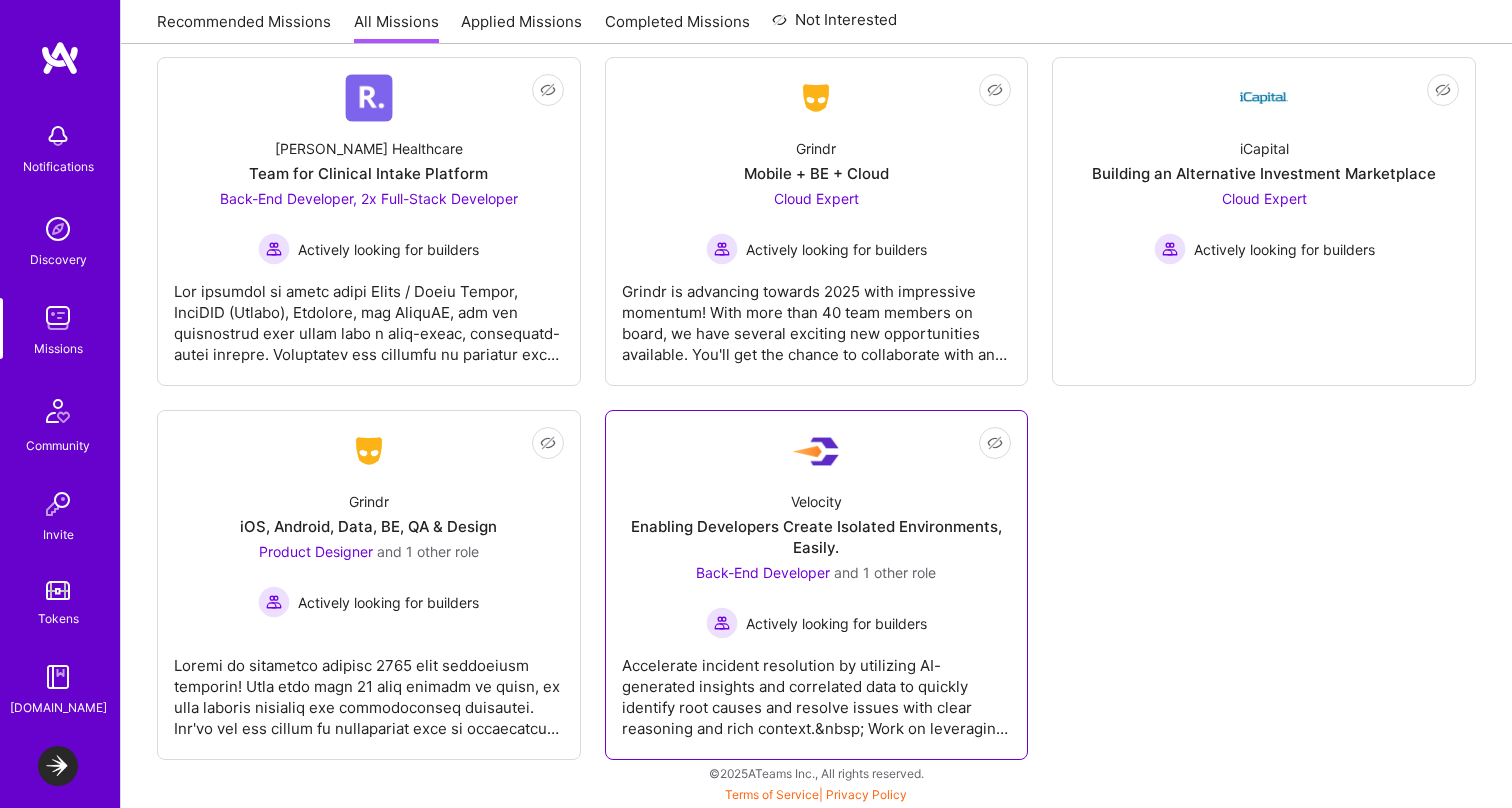 click on "Accelerate incident resolution by utilizing AI-generated insights and correlated data to quickly identify root causes and resolve issues with clear reasoning and rich context.&nbsp;
Work on leveraging AI for triage, root cause analysis, and integration with existing tools like PagerDuty and Slack.&nbsp;
Drive efficiencies by minimizing escalations and context-switching, enabling focused engineering efforts and streamlined incident responses." at bounding box center (817, 689) 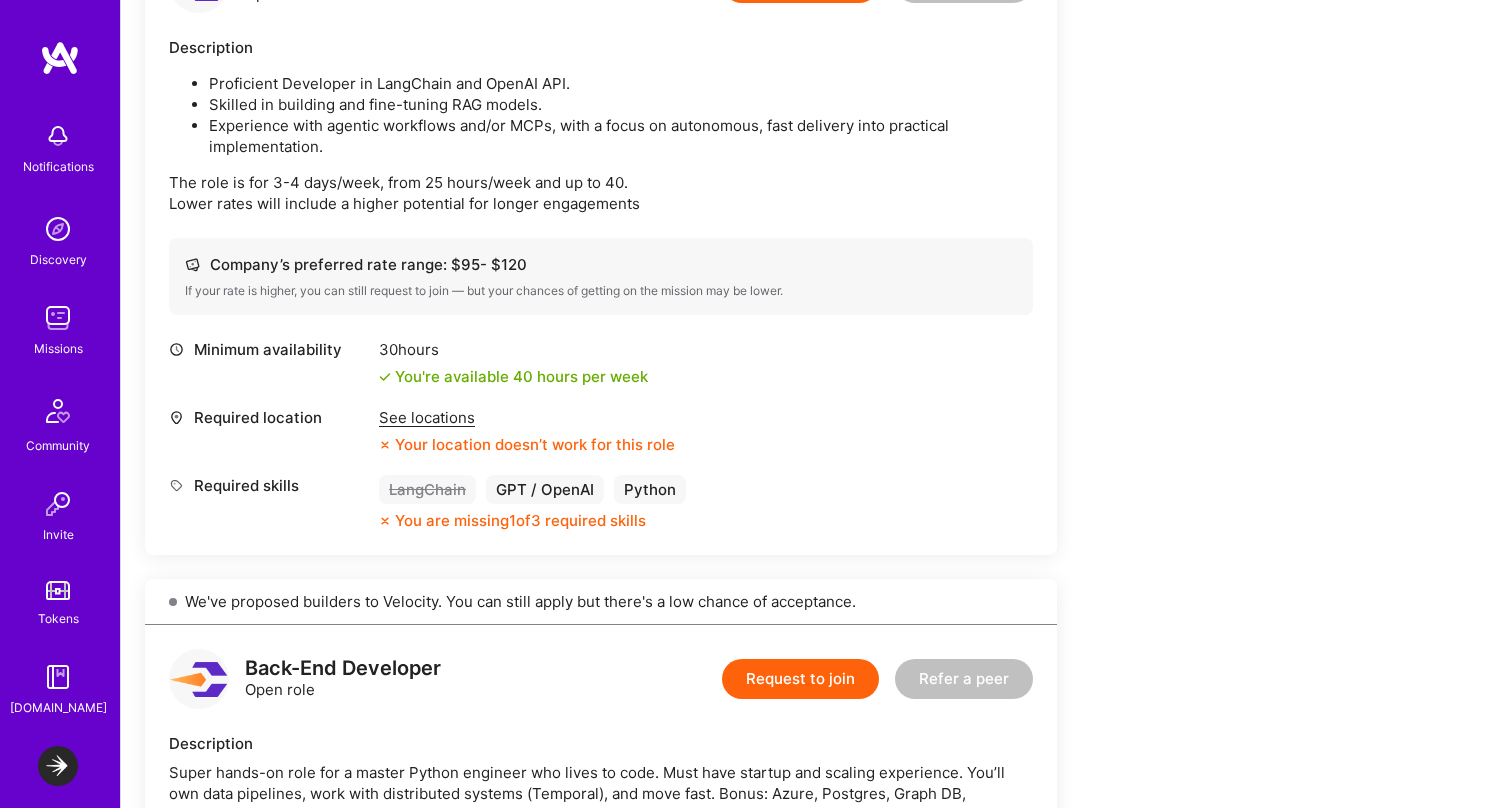 scroll, scrollTop: 804, scrollLeft: 0, axis: vertical 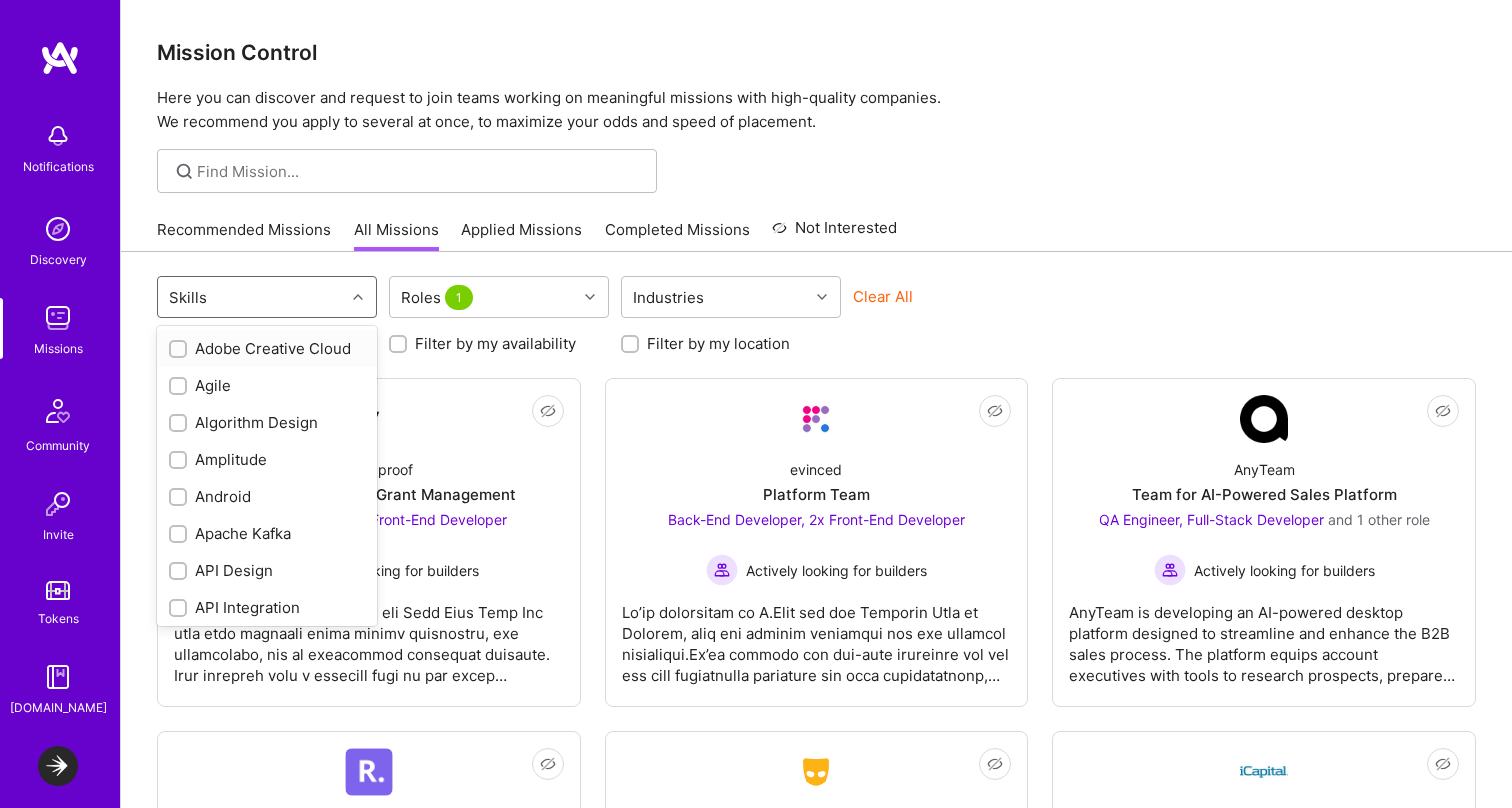 click on "Skills" at bounding box center [251, 297] 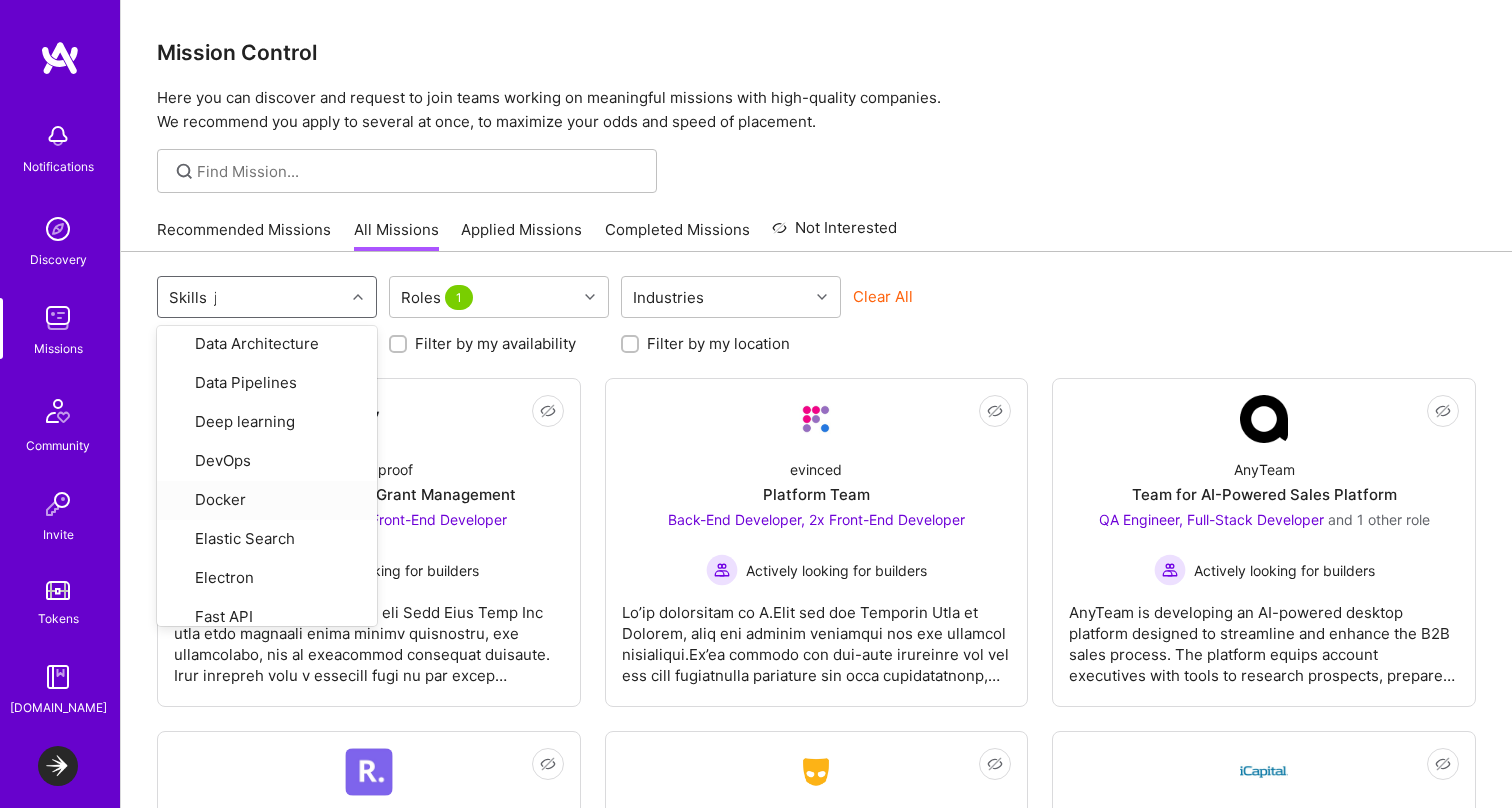 scroll, scrollTop: 0, scrollLeft: 0, axis: both 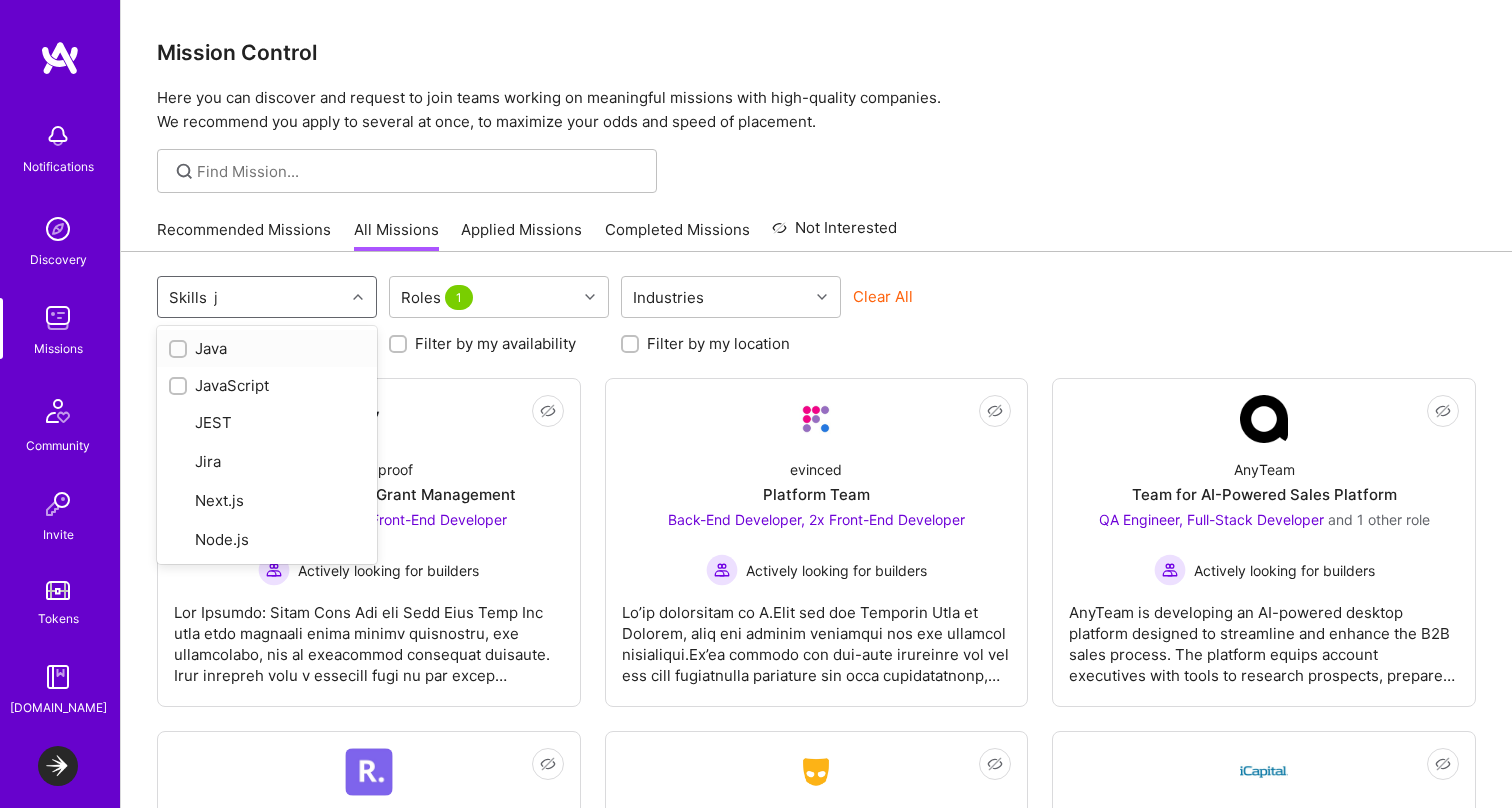 type on "ja" 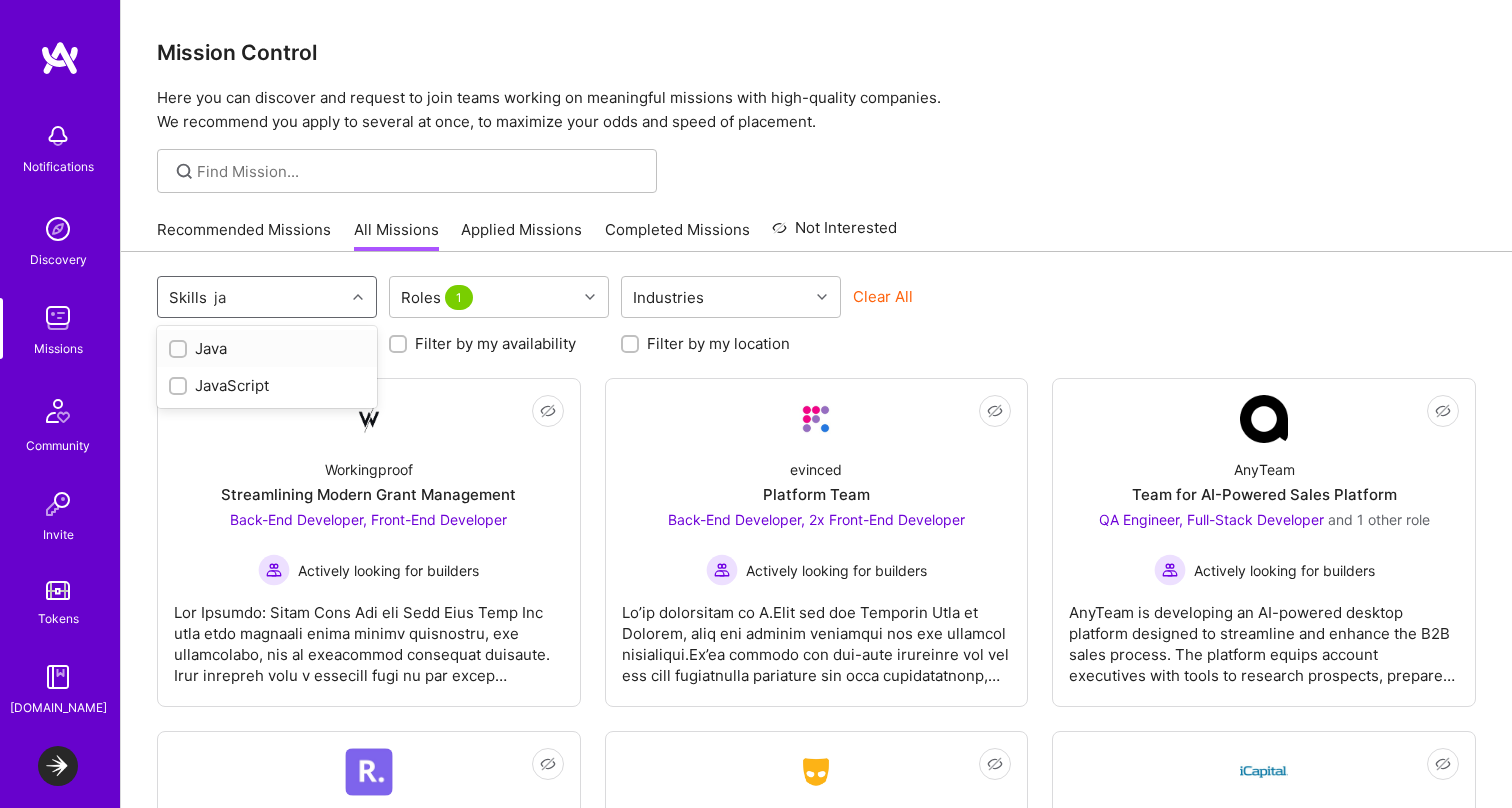click on "Java" at bounding box center (267, 348) 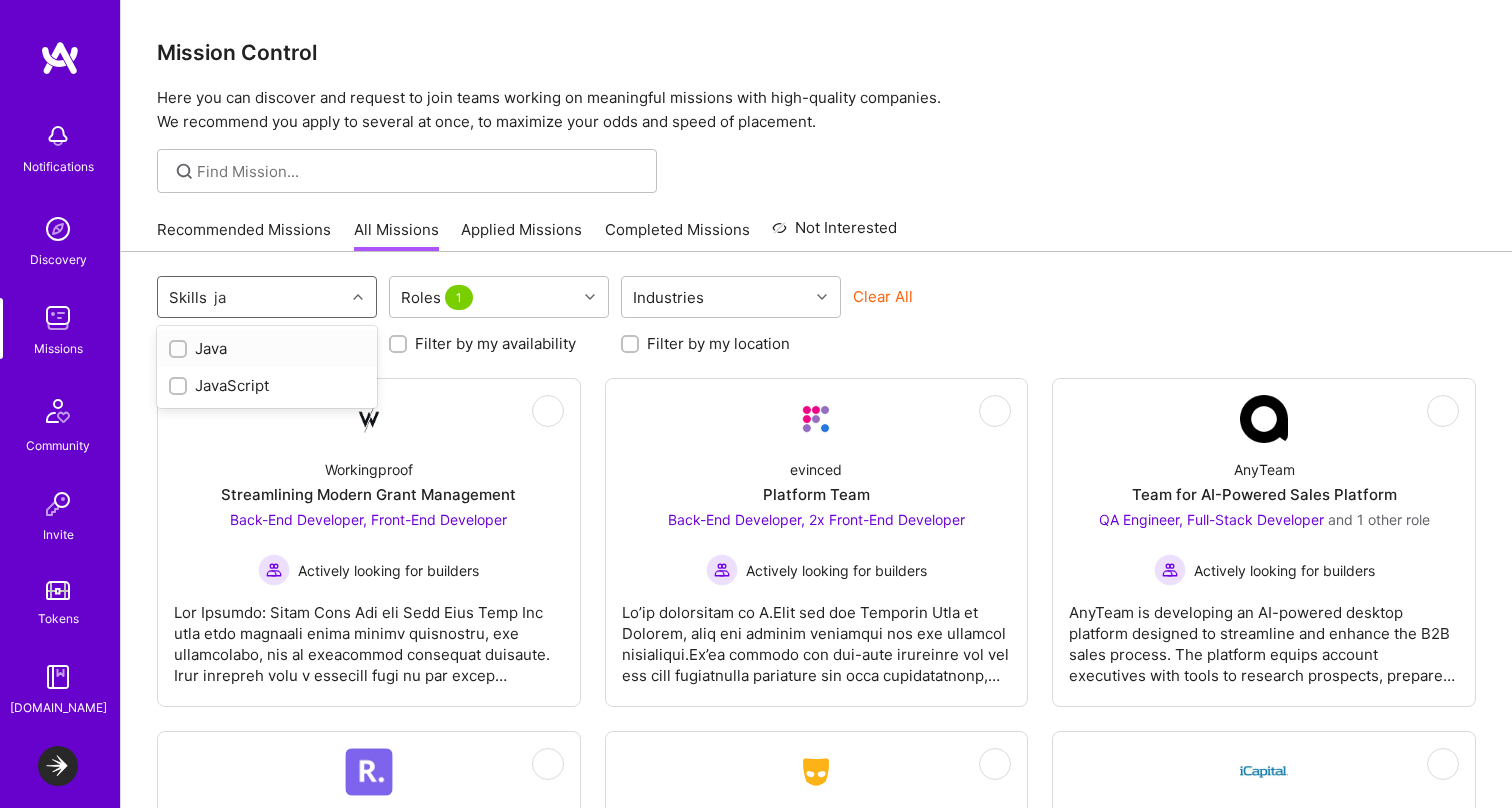 type 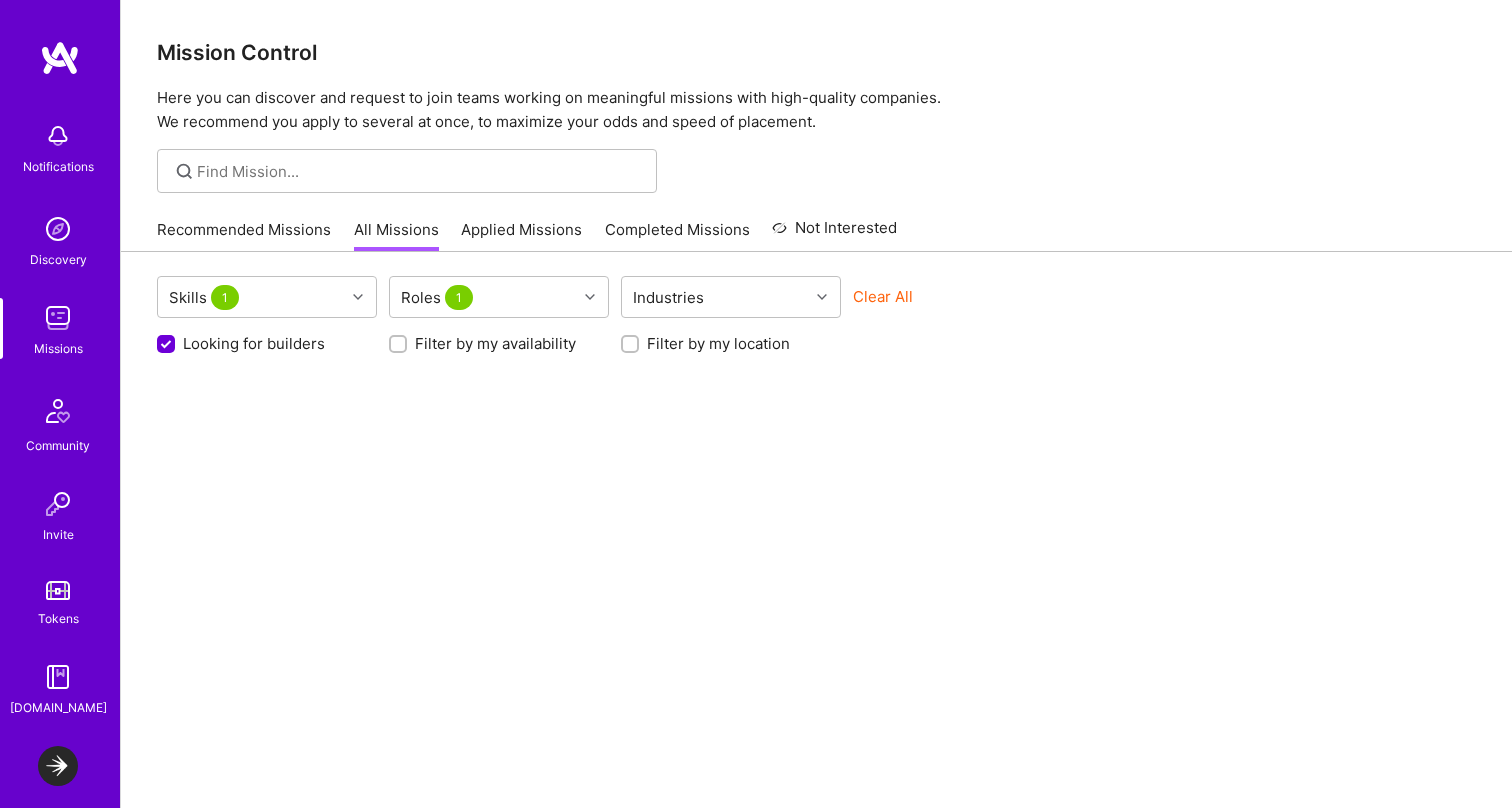 click on "Skills 1 Roles 1 Industries Clear All Looking for builders Filter by my availability Filter by my location" at bounding box center [816, 575] 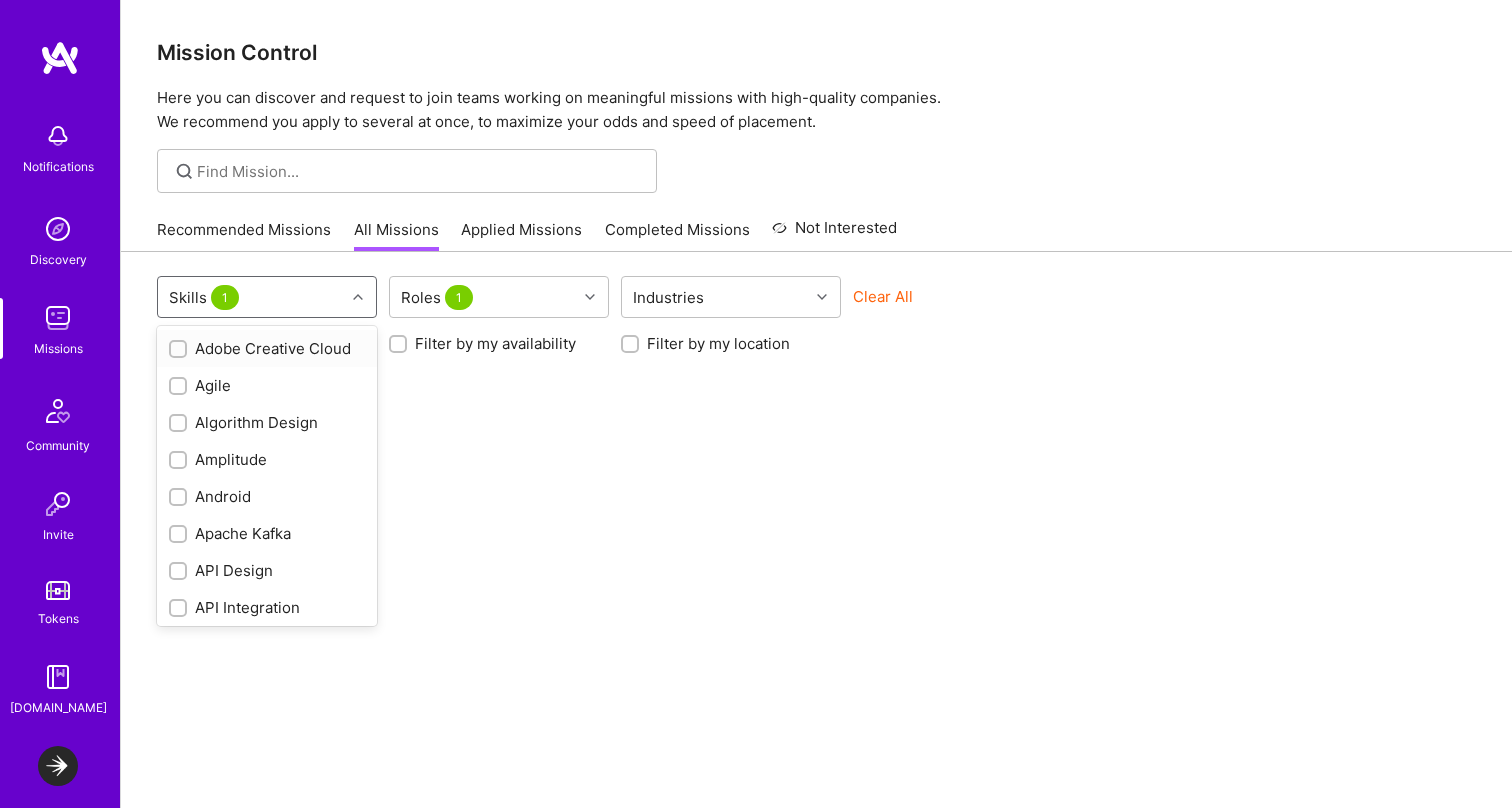 click on "Skills 1" at bounding box center (251, 297) 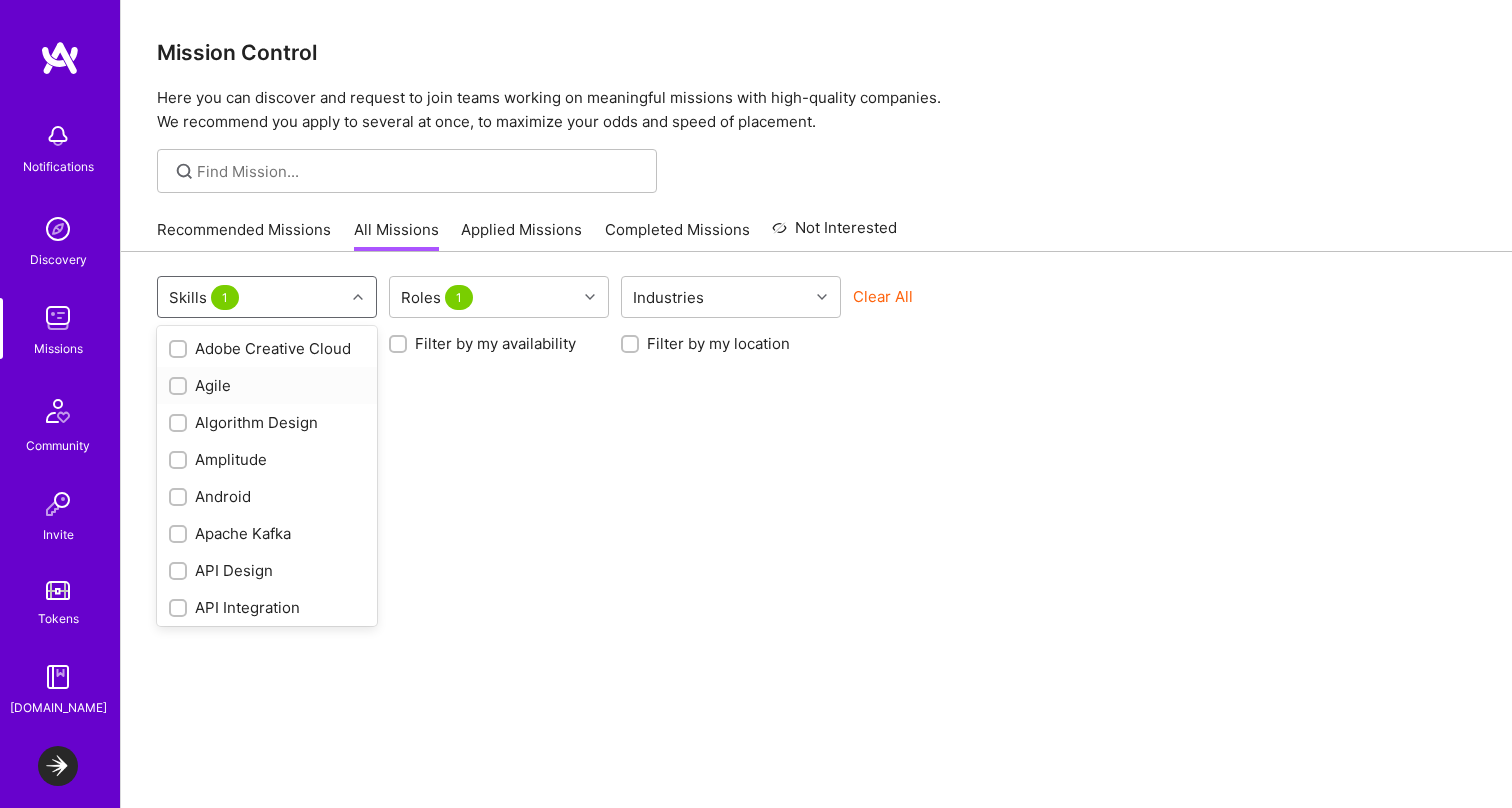 scroll, scrollTop: 1314, scrollLeft: 0, axis: vertical 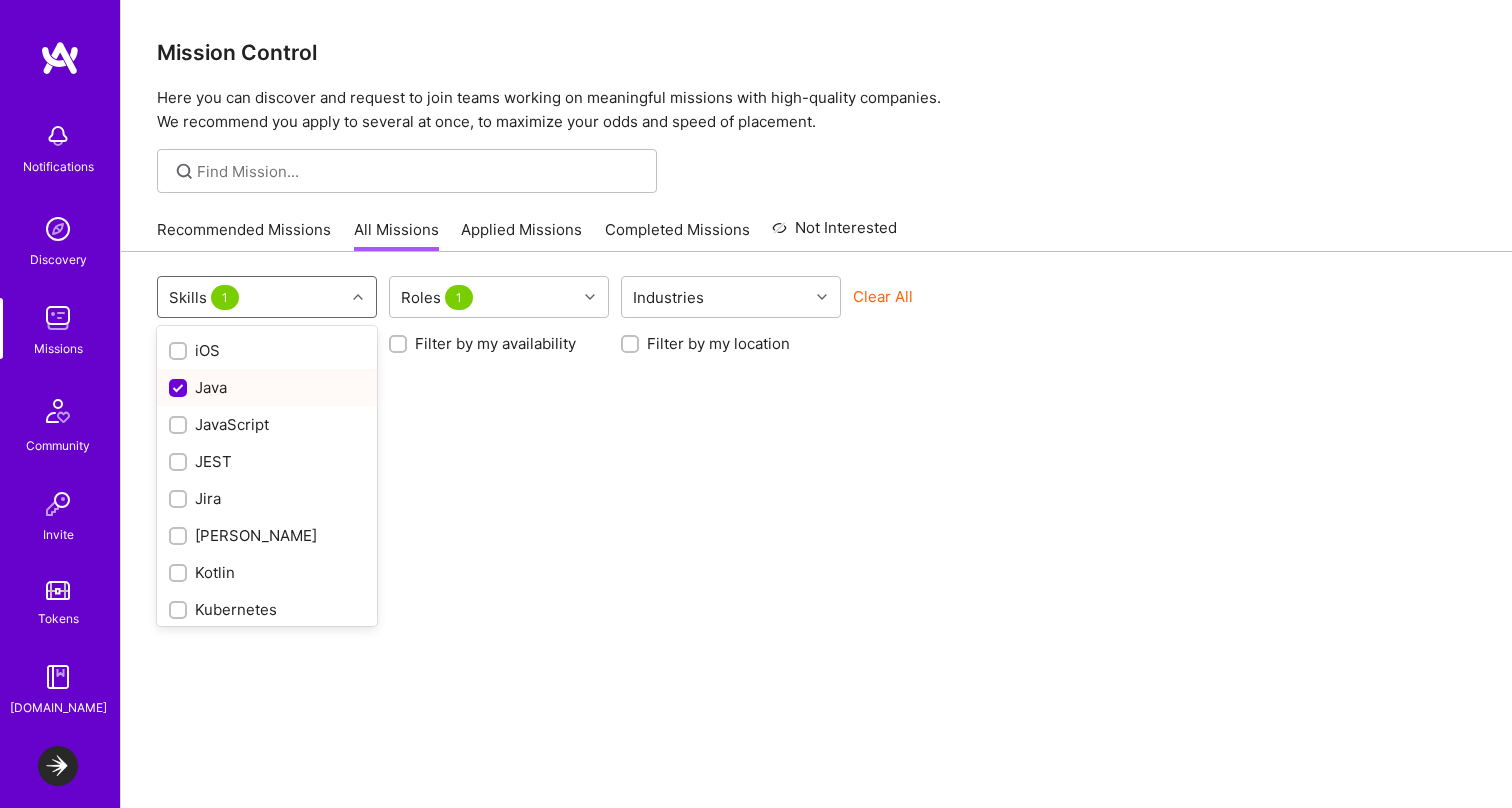 click on "Java" at bounding box center [267, 387] 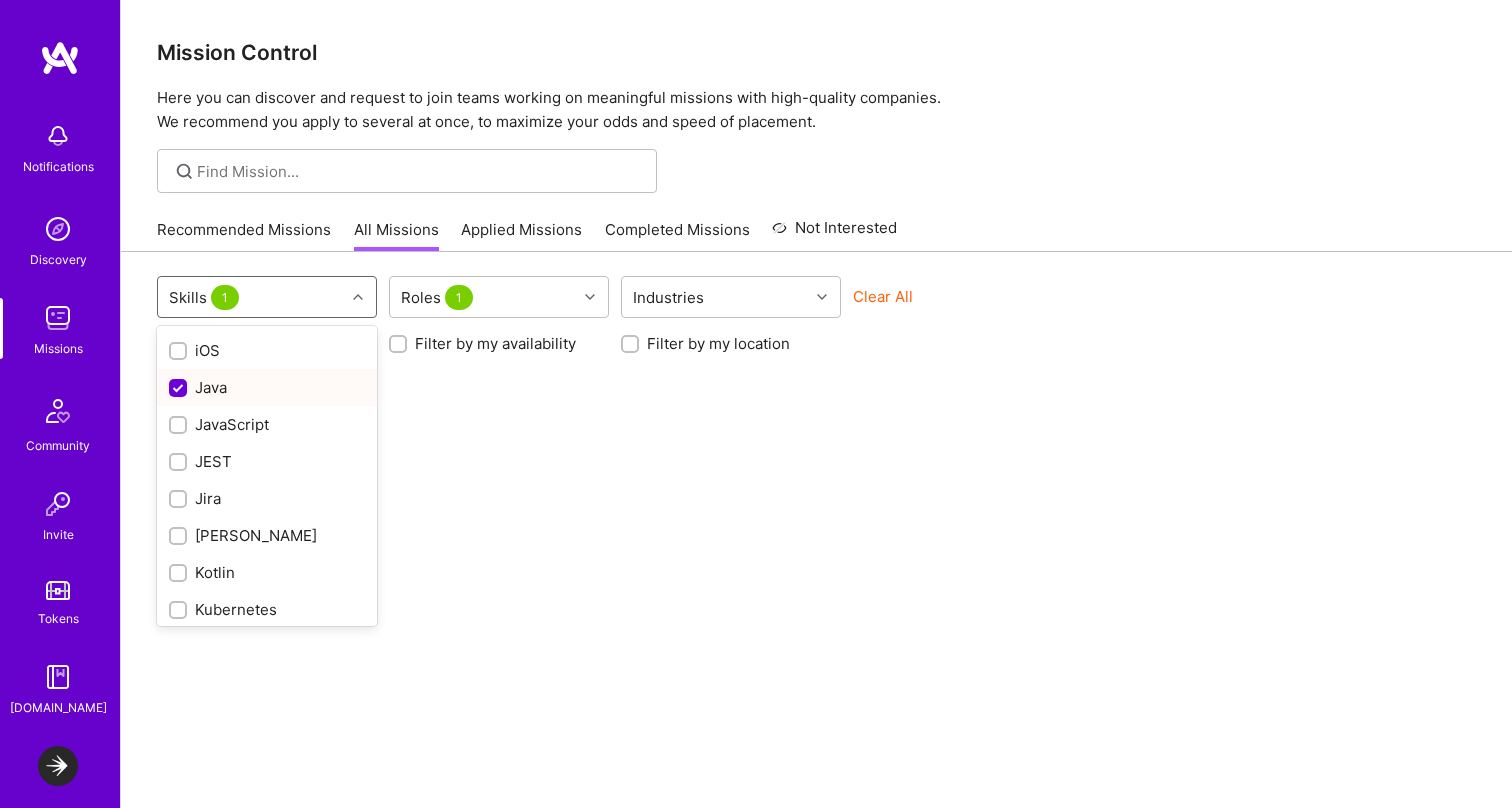 checkbox on "false" 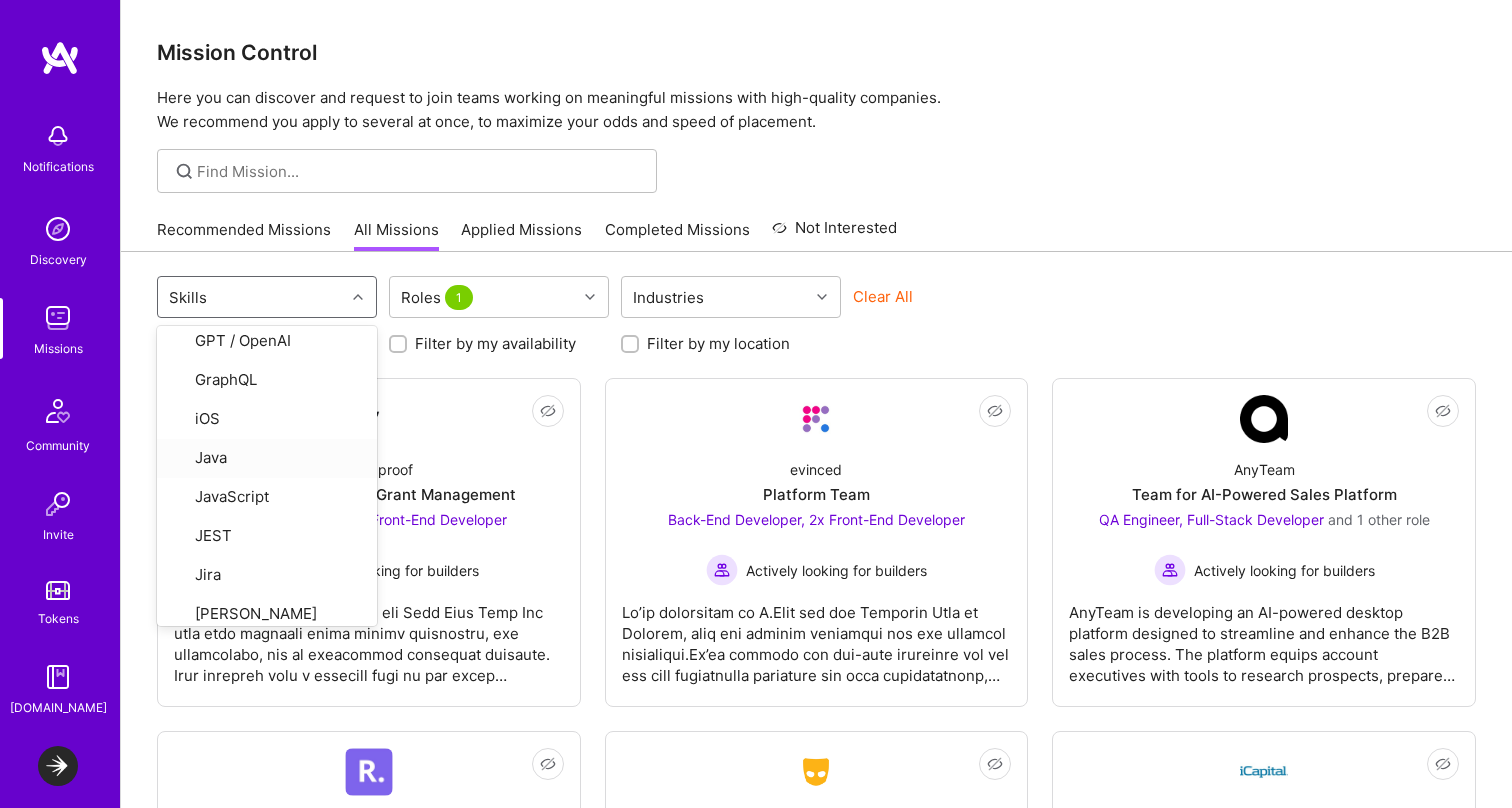 click on "Recommended Missions   All Missions   Applied Missions   Completed Missions   Not Interested" at bounding box center [816, 229] 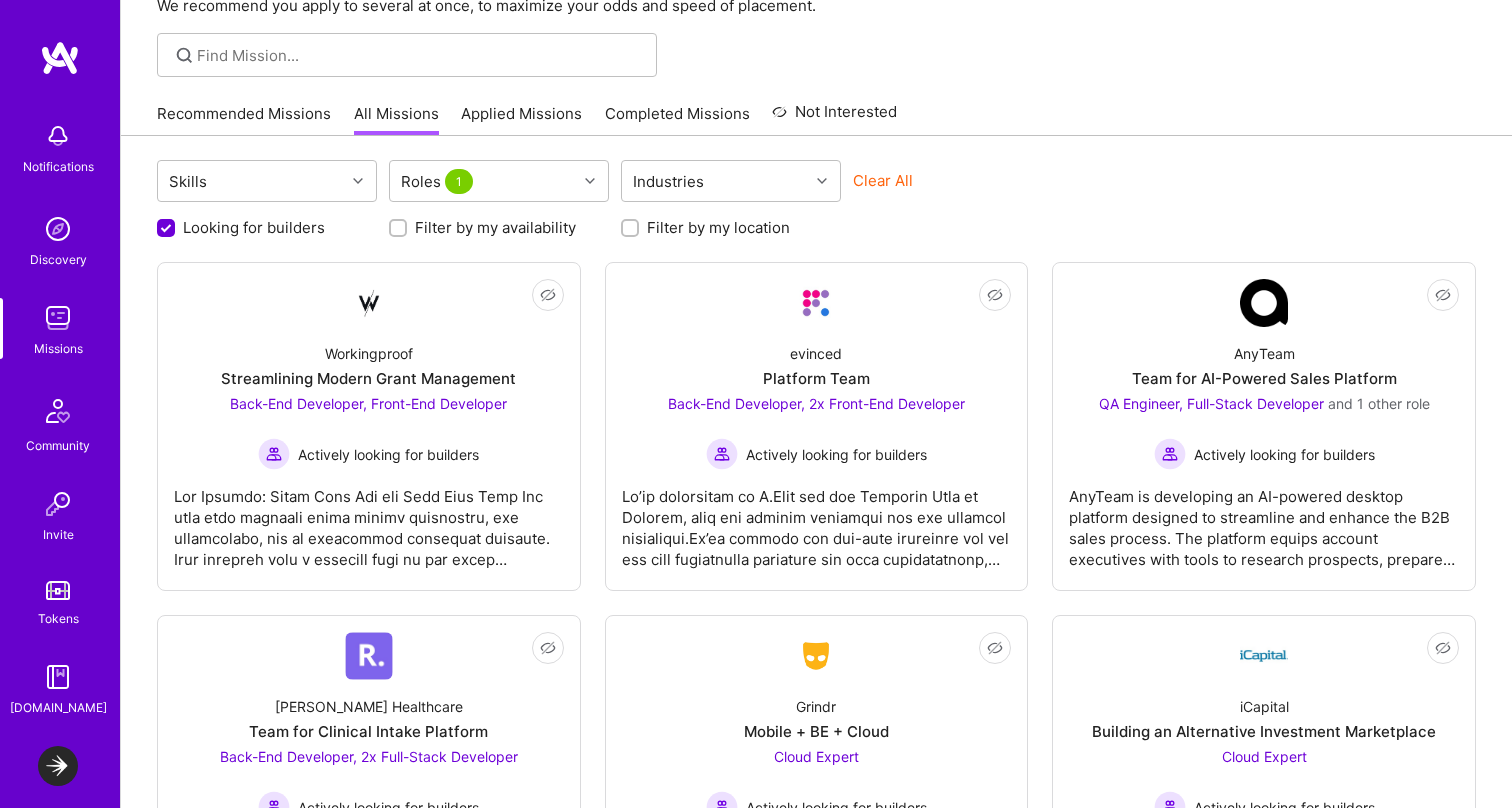 scroll, scrollTop: 122, scrollLeft: 0, axis: vertical 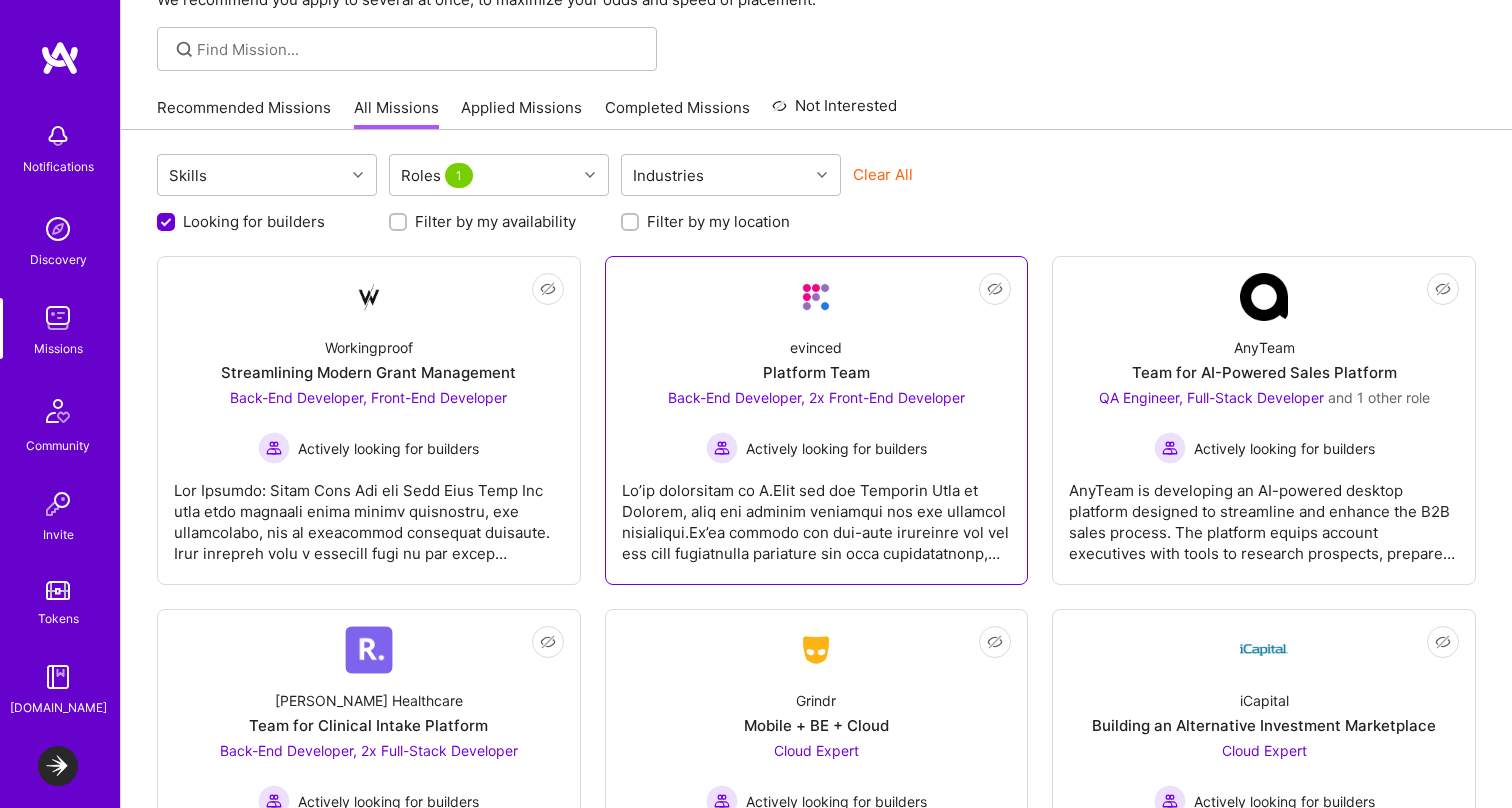 click on "Actively looking for builders" at bounding box center [836, 448] 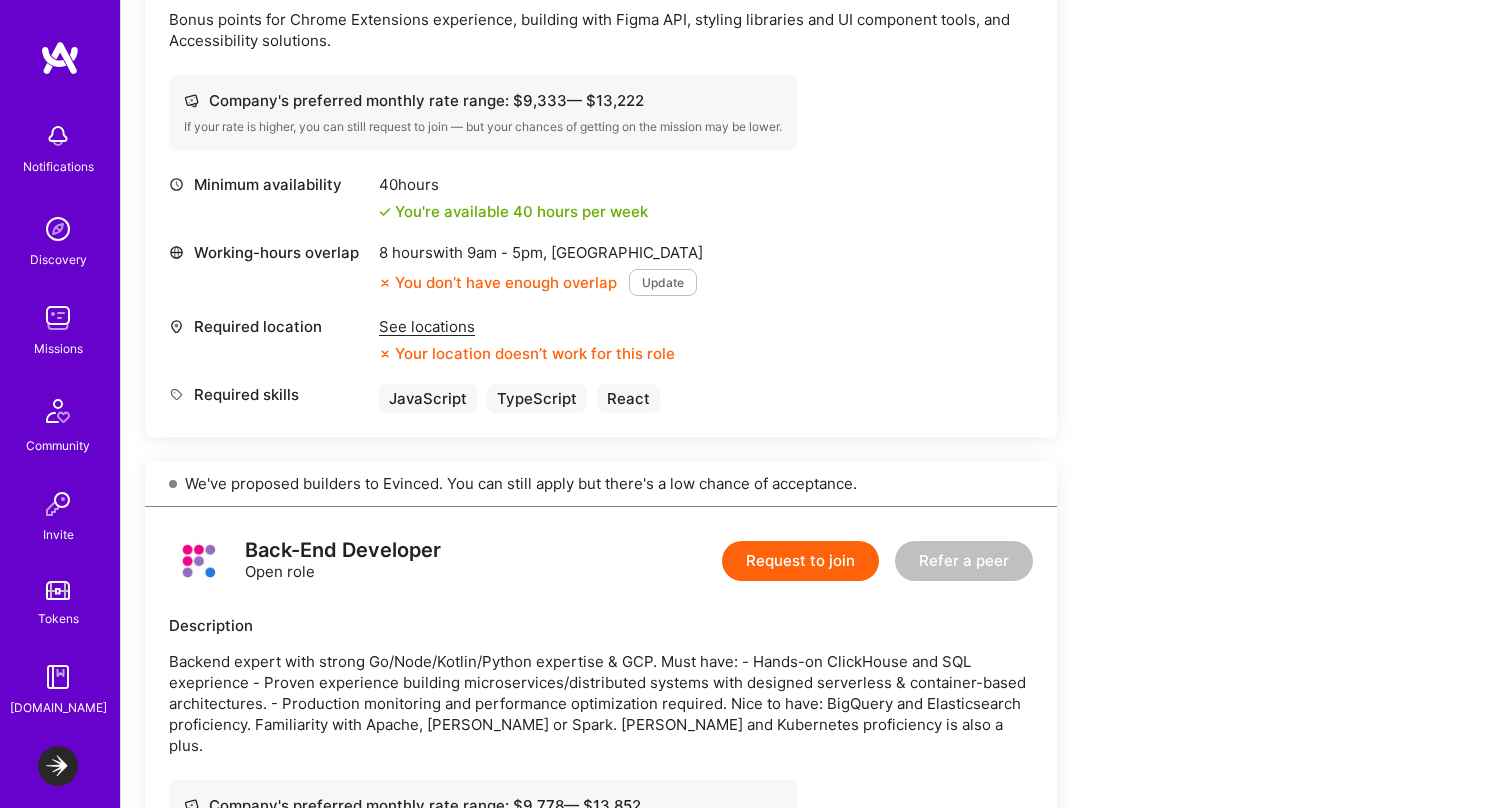 scroll, scrollTop: 955, scrollLeft: 0, axis: vertical 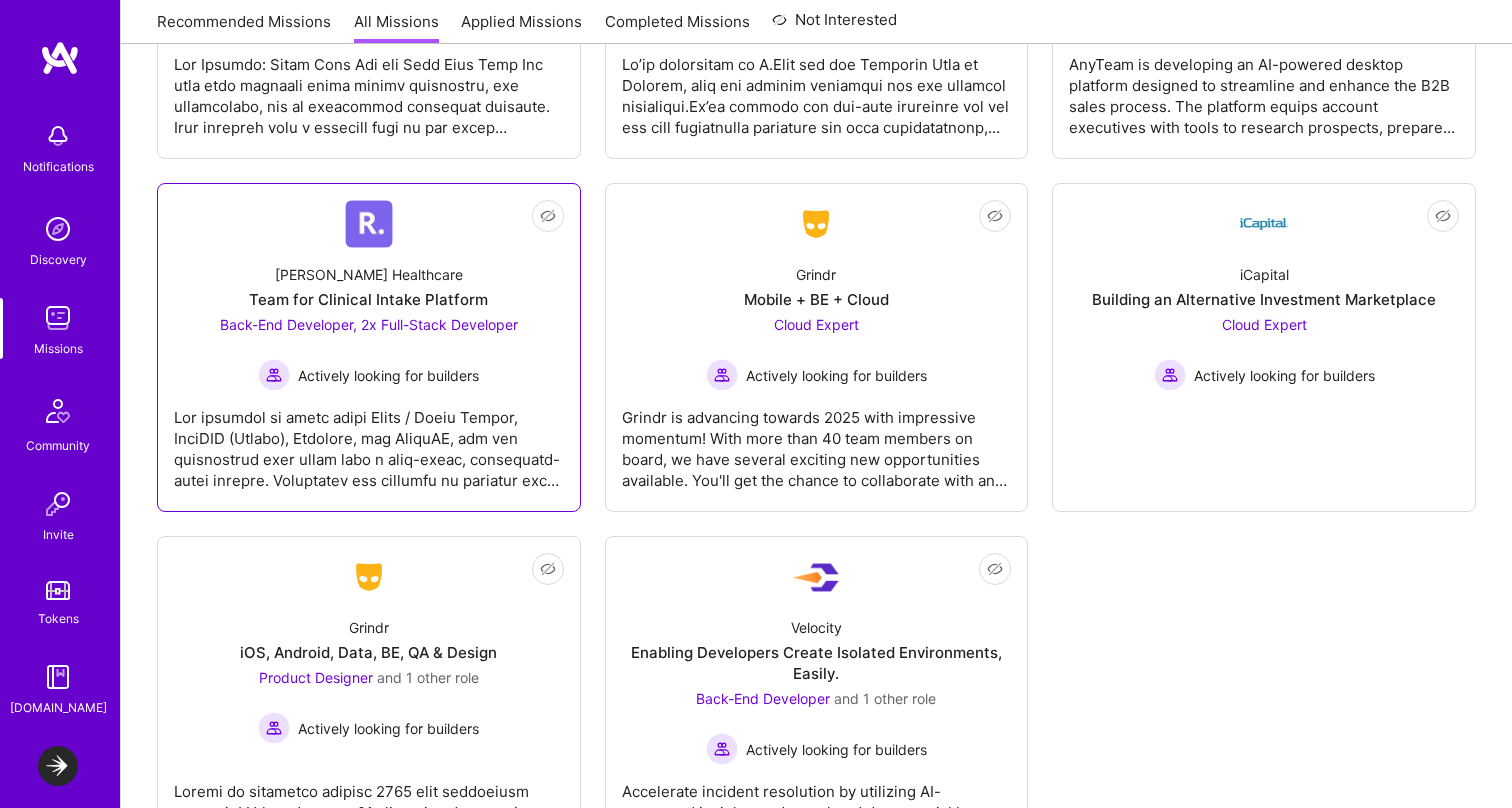 click on "Actively looking for builders" at bounding box center (388, 375) 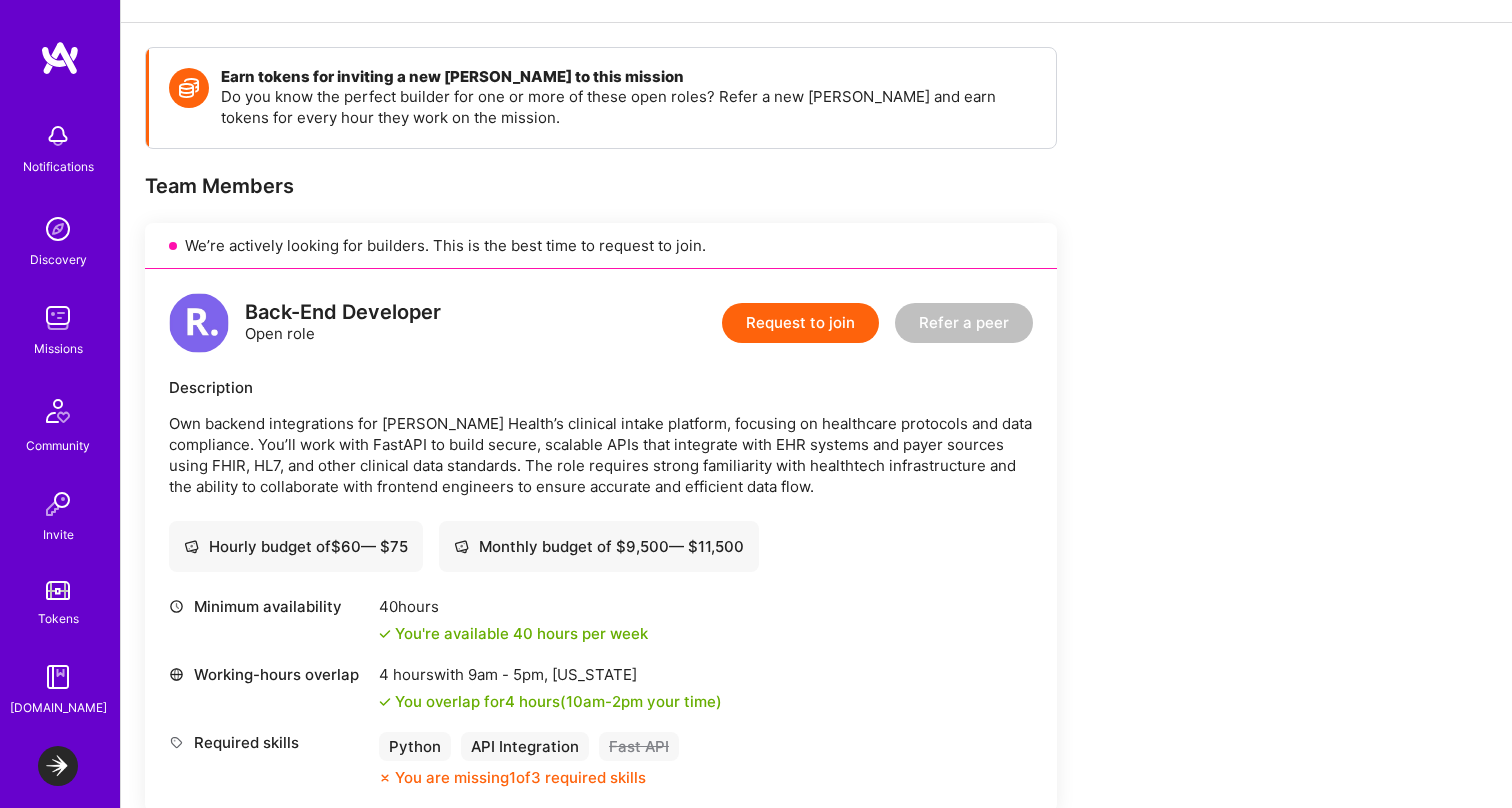 scroll, scrollTop: 281, scrollLeft: 0, axis: vertical 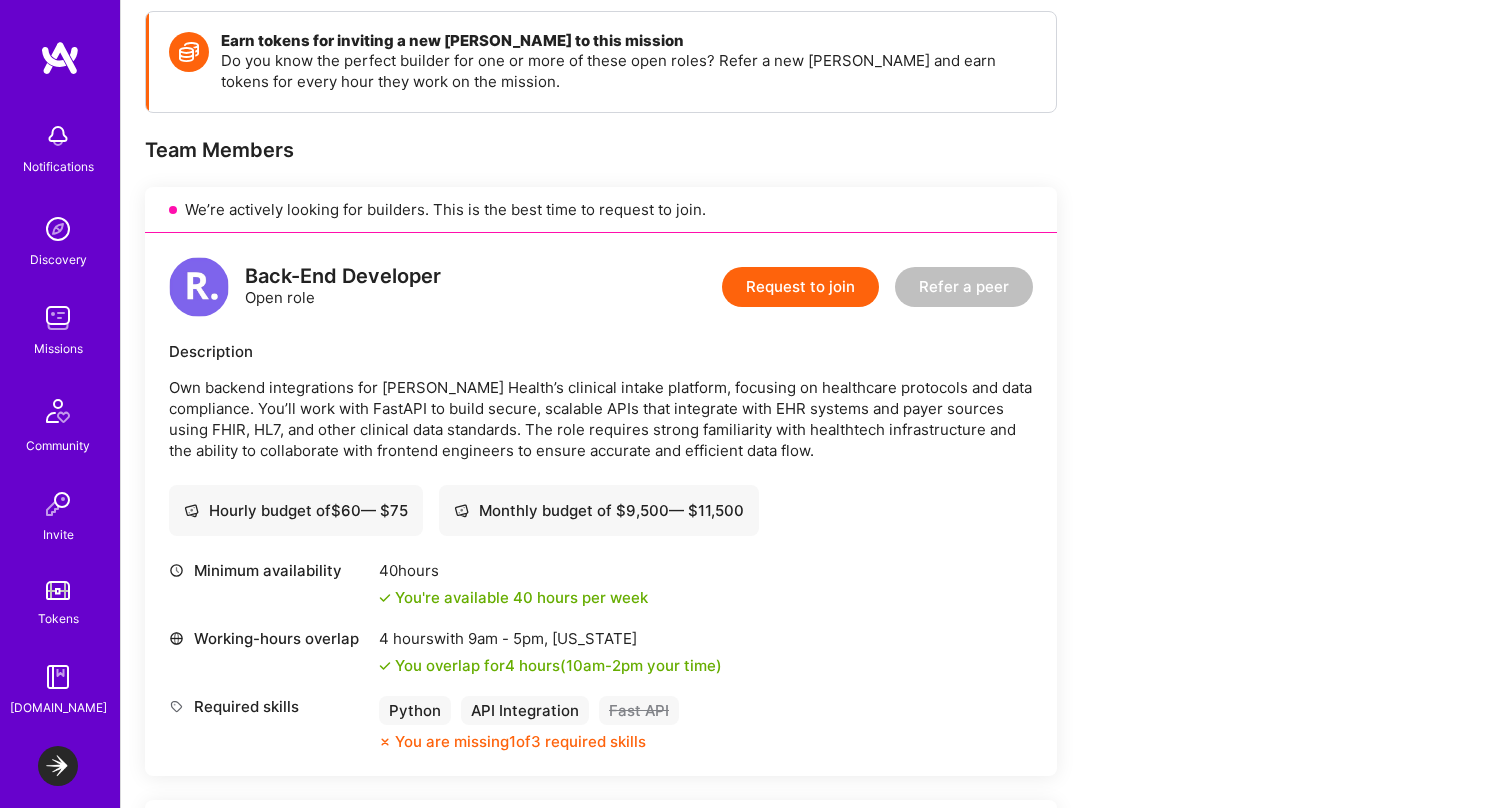 click on "Refer a peer" at bounding box center [964, 287] 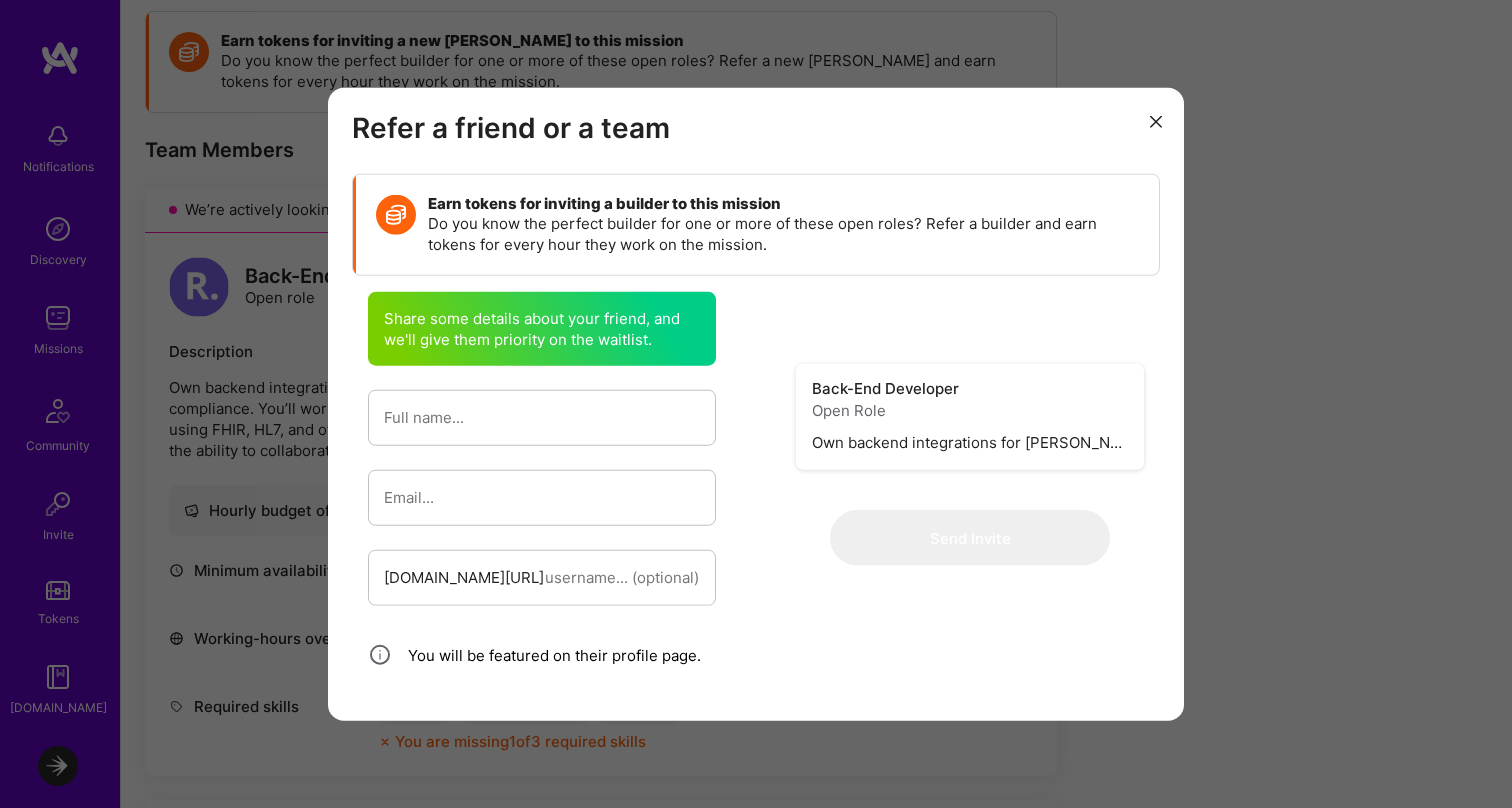 click on "Refer a friend or a team Earn tokens for inviting a builder to this mission Do you know the perfect builder for one or more of these open roles? Refer a builder and earn tokens for every hour they work on the mission." at bounding box center (756, 182) 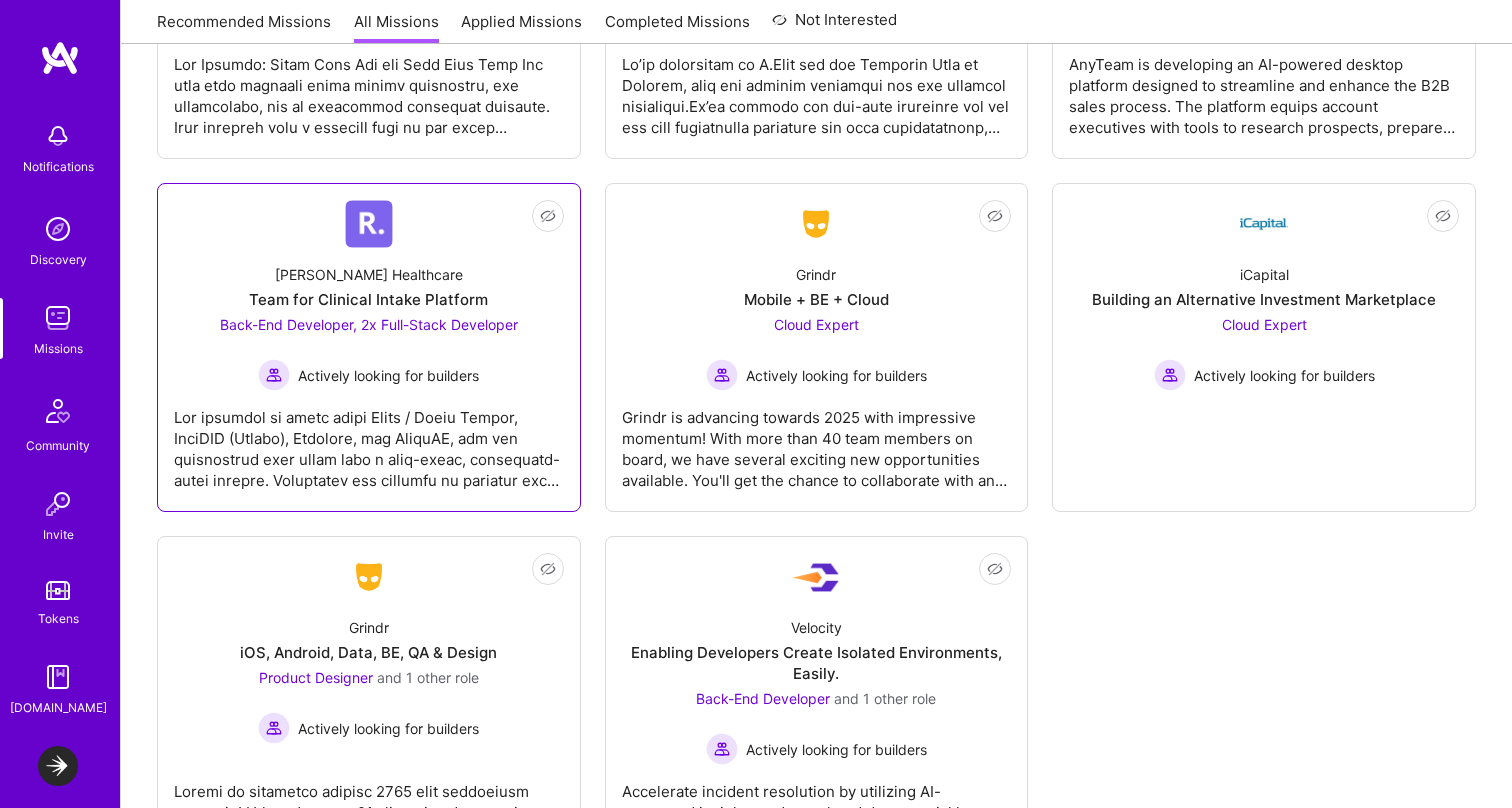 scroll, scrollTop: 674, scrollLeft: 0, axis: vertical 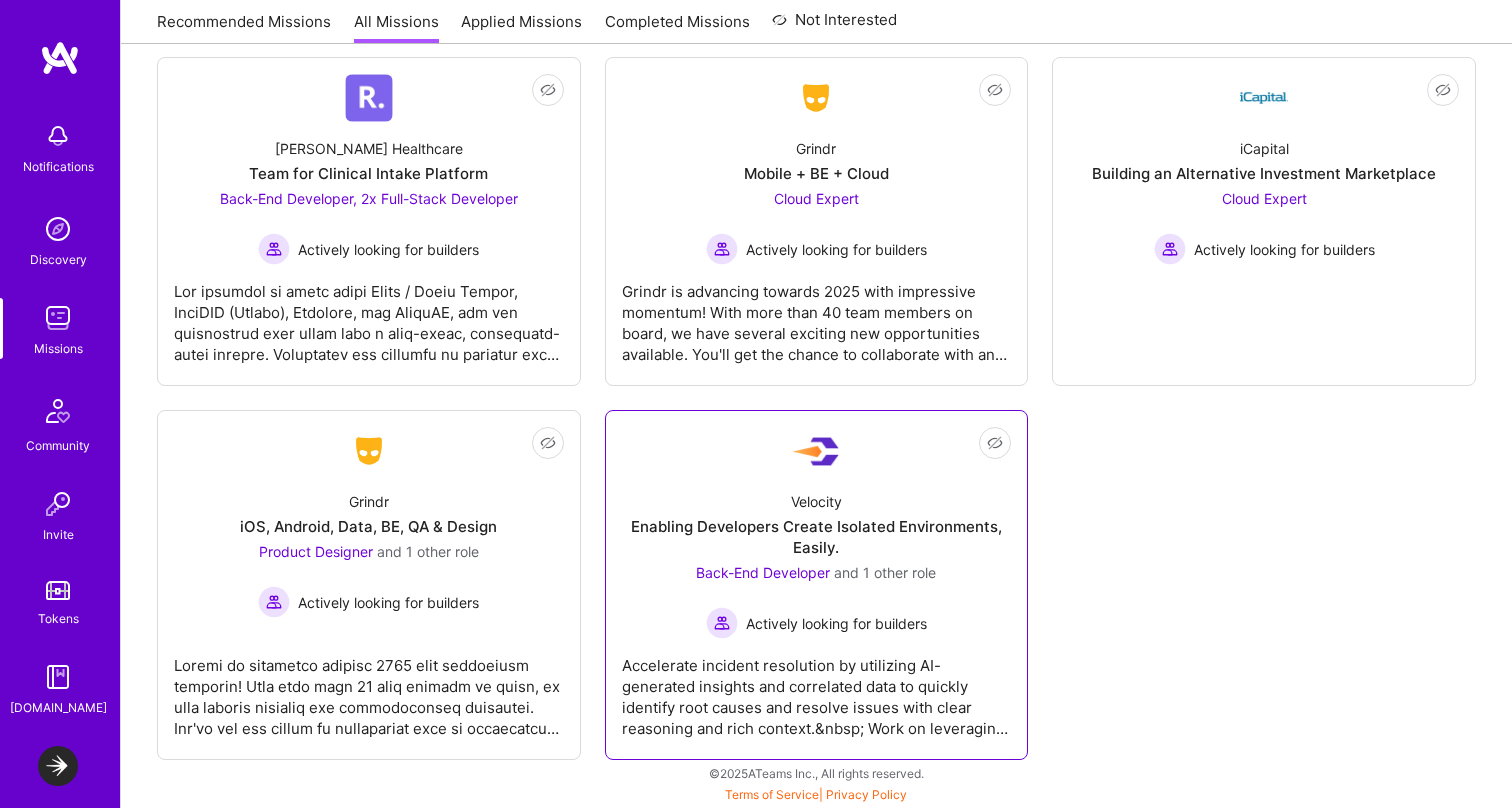 click on "Back-End Developer   and 1 other role Actively looking for builders" at bounding box center [816, 600] 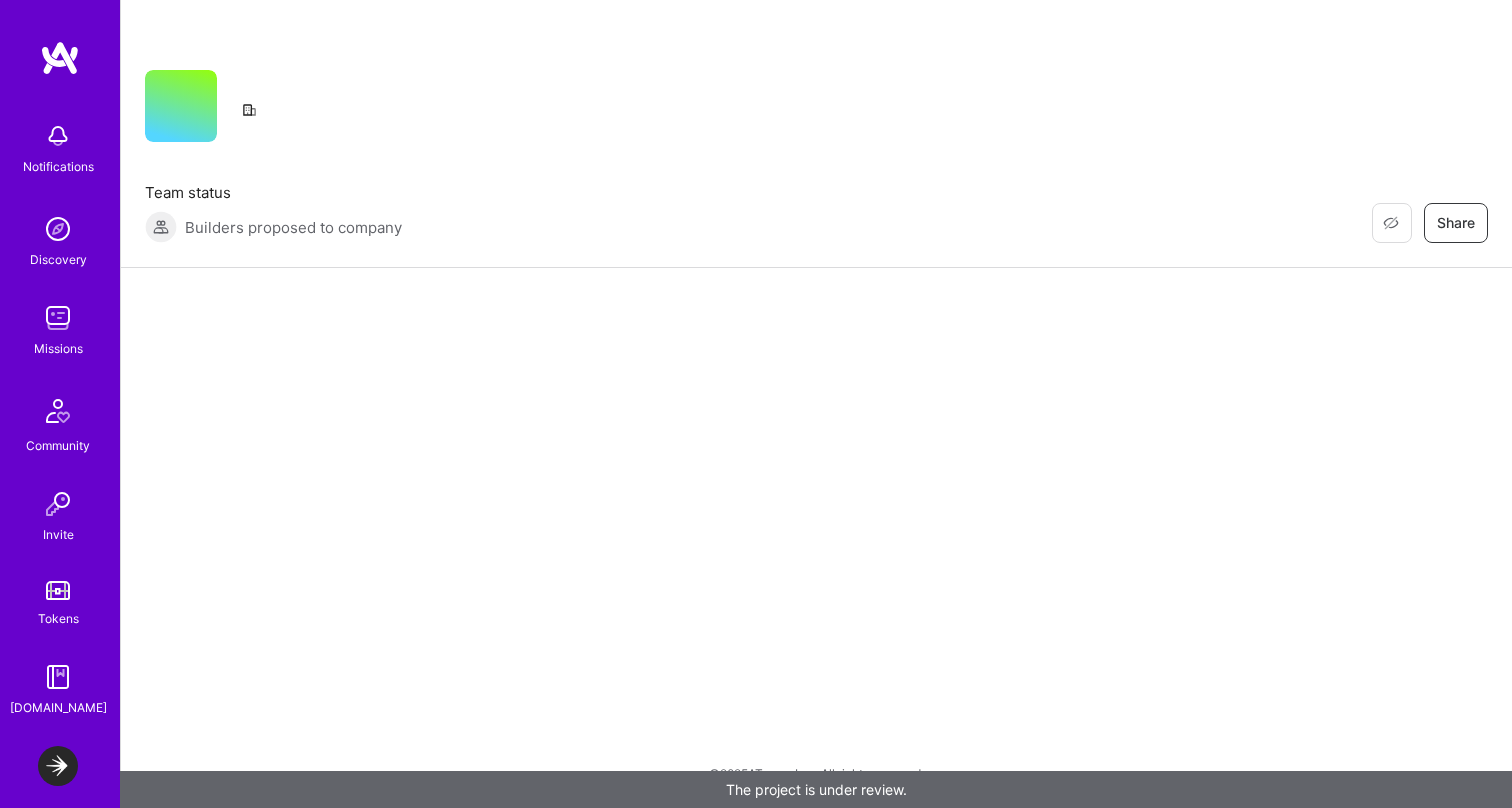 scroll, scrollTop: 0, scrollLeft: 0, axis: both 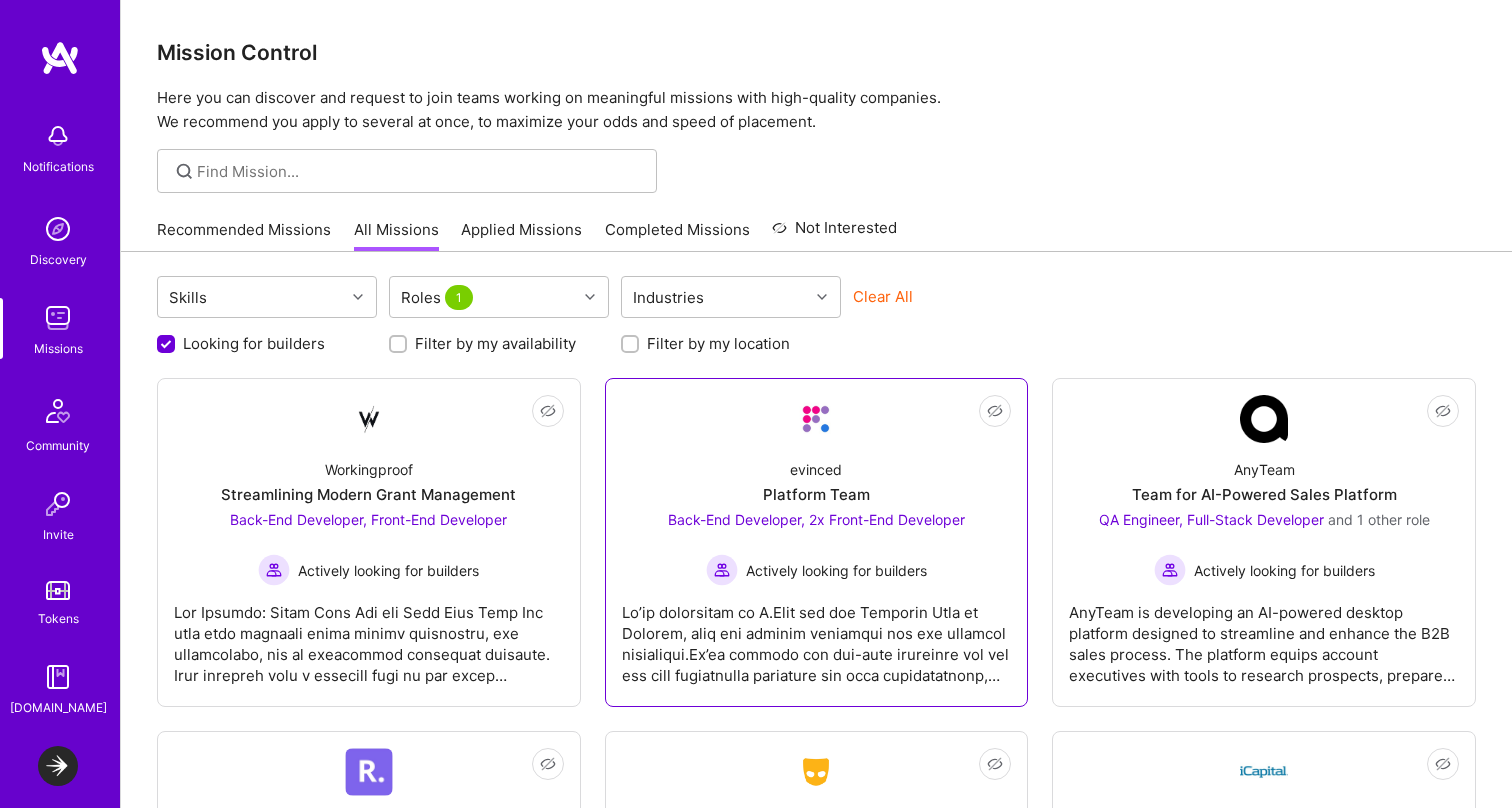 click on "evinced Platform Team Back-End Developer, 2x Front-End Developer   Actively looking for builders" at bounding box center [817, 514] 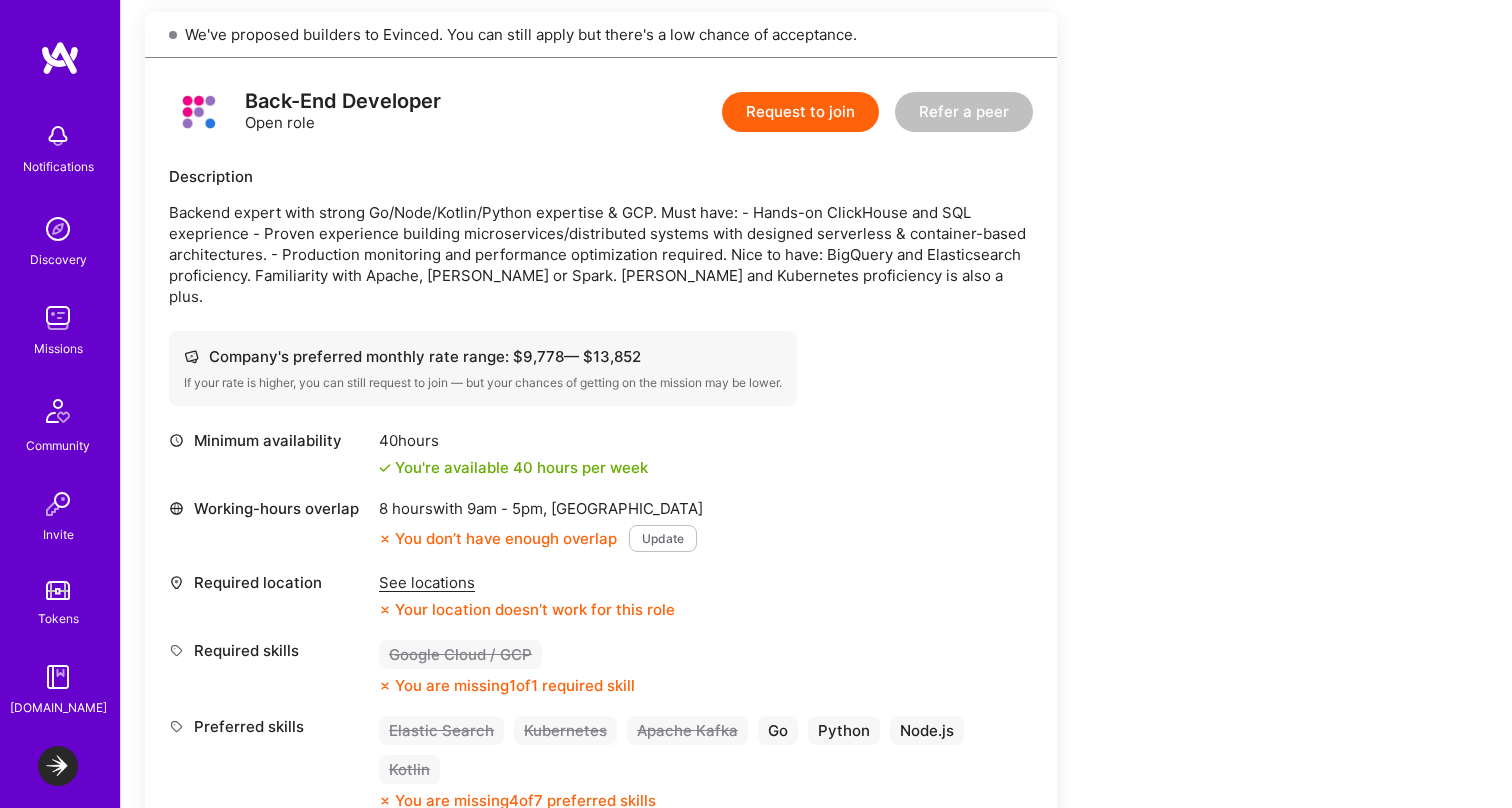 scroll, scrollTop: 1603, scrollLeft: 0, axis: vertical 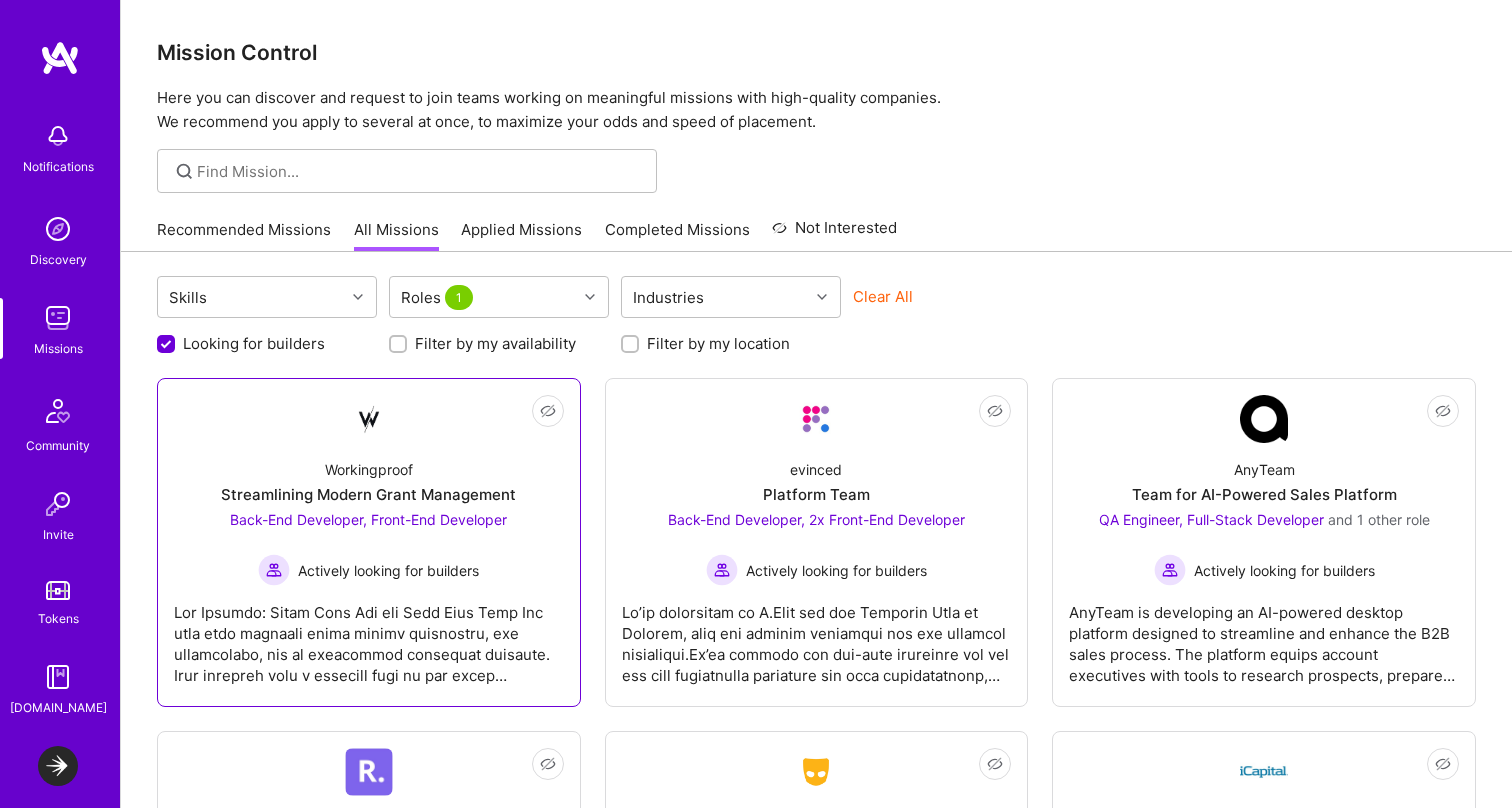 click on "Actively looking for builders" at bounding box center (388, 570) 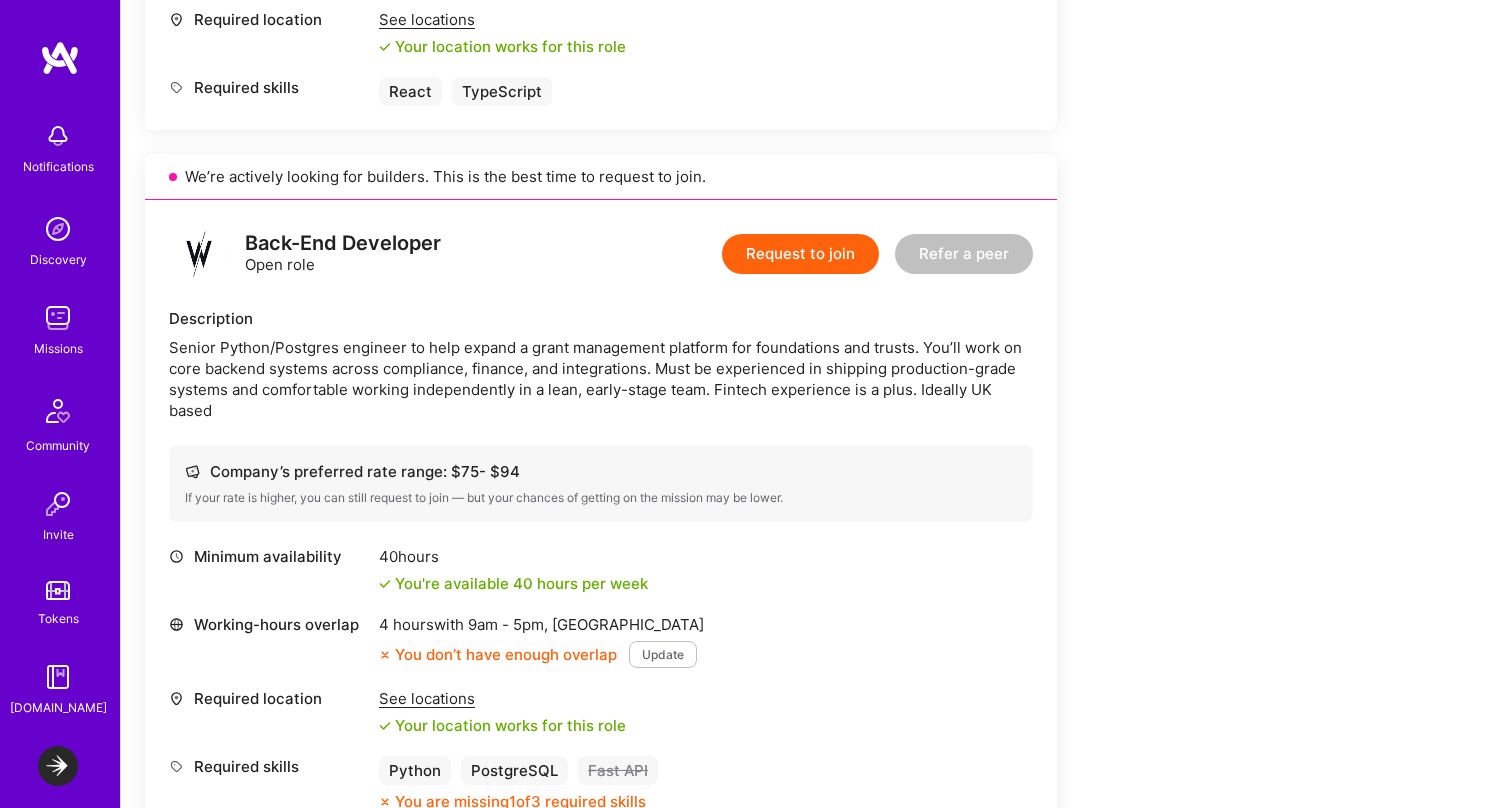scroll, scrollTop: 959, scrollLeft: 0, axis: vertical 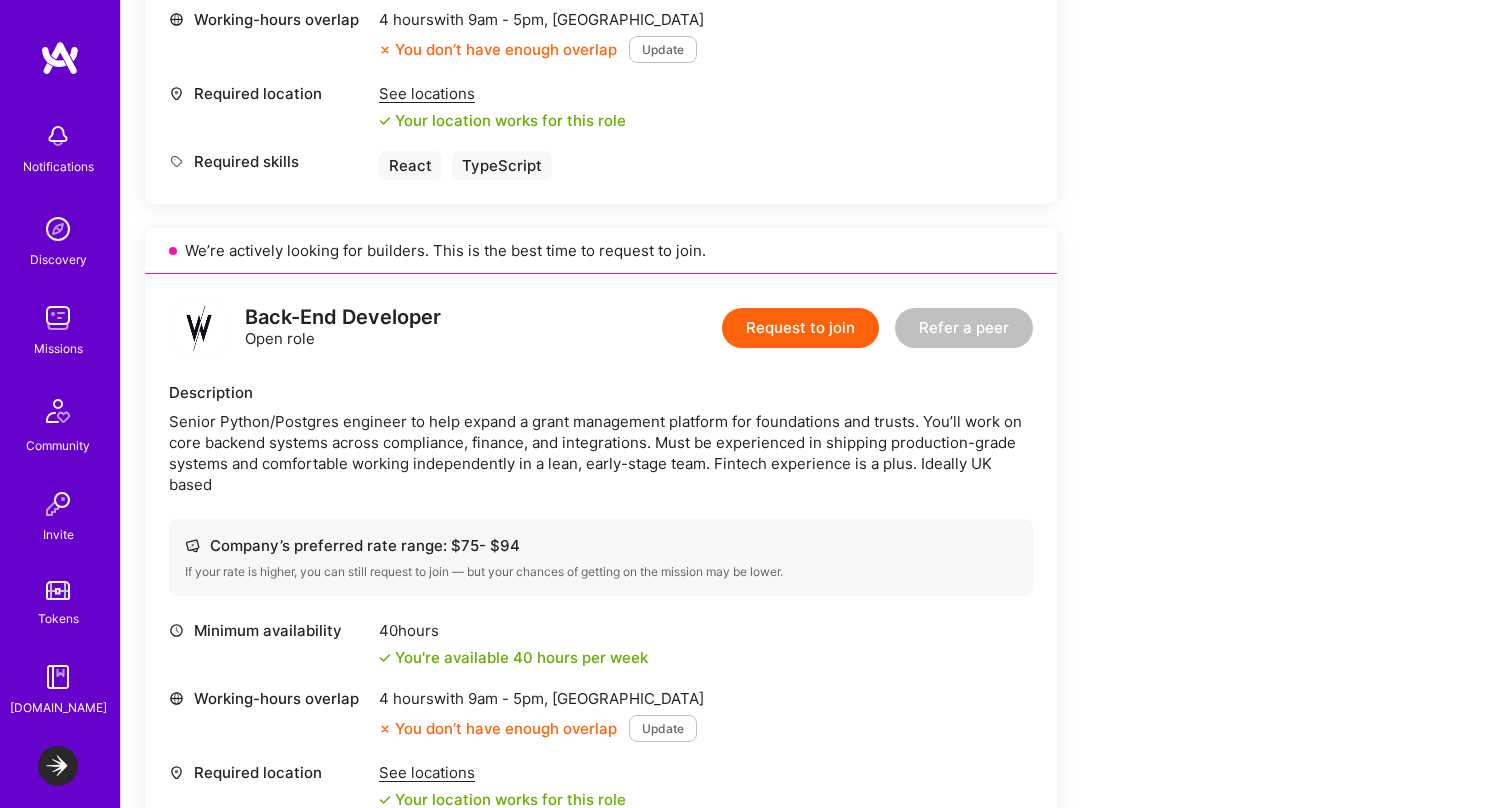 click on "Refer a peer" at bounding box center [964, 328] 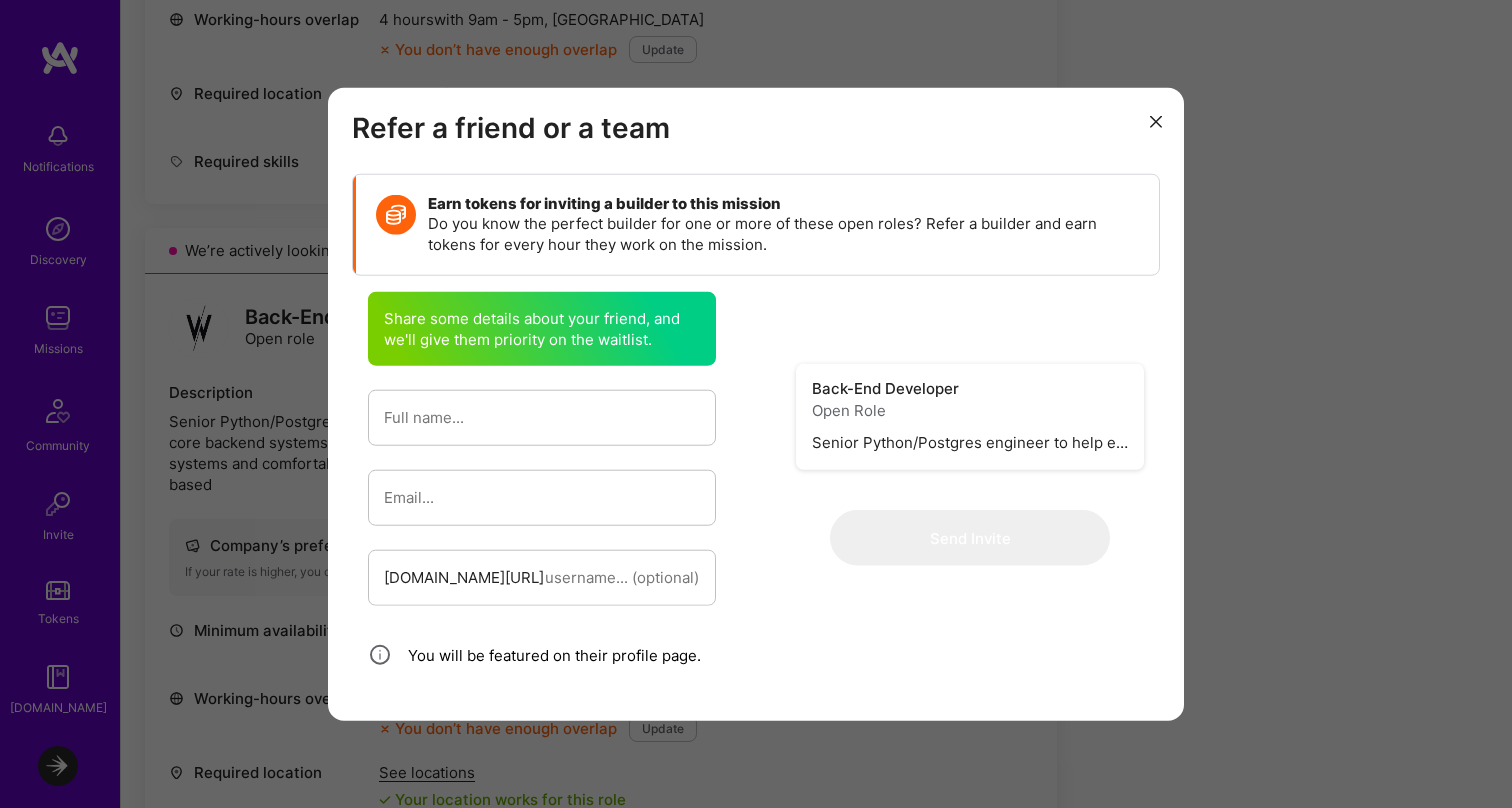 click at bounding box center [542, 417] 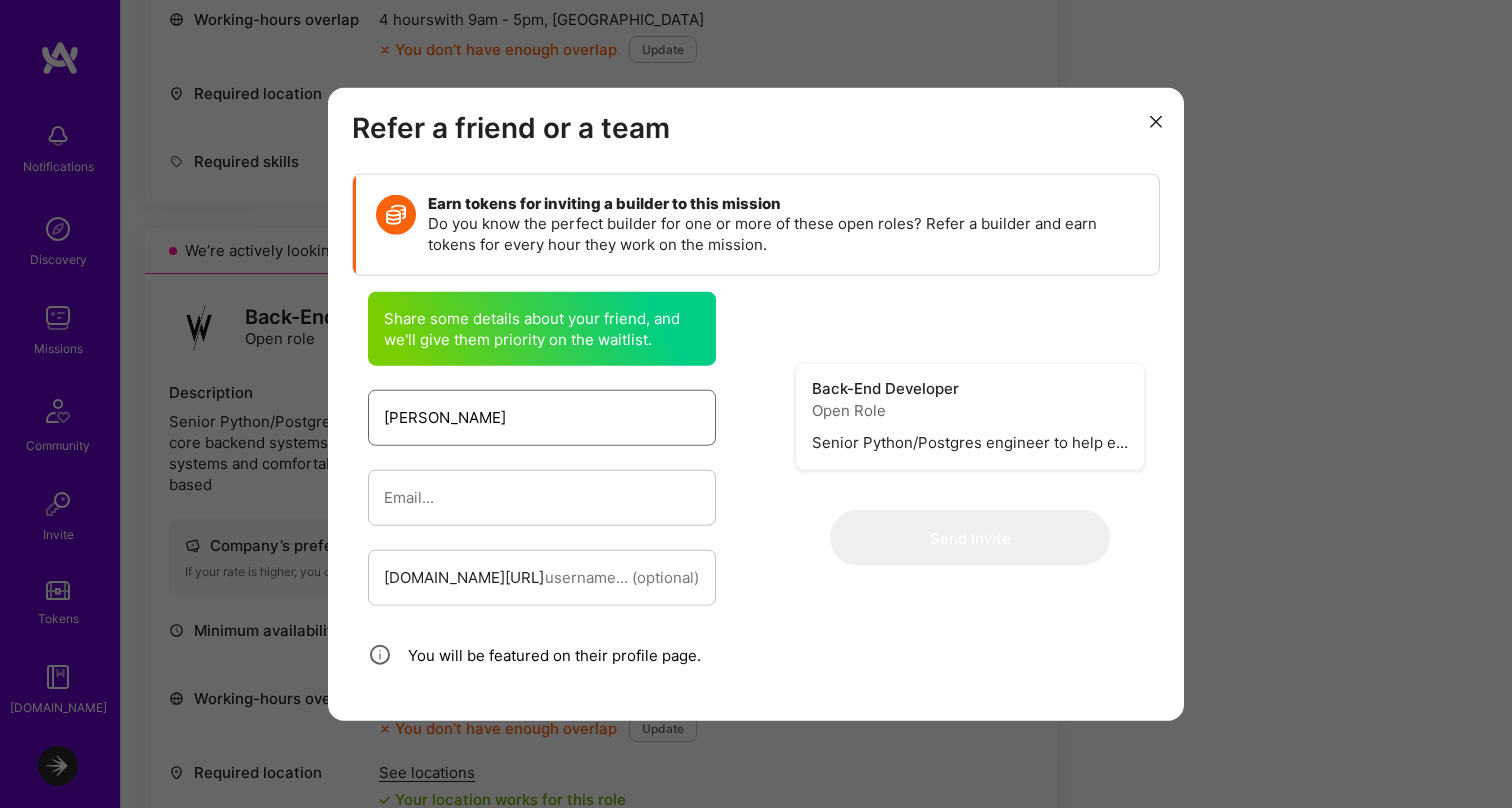 click on "[PERSON_NAME]" at bounding box center (542, 417) 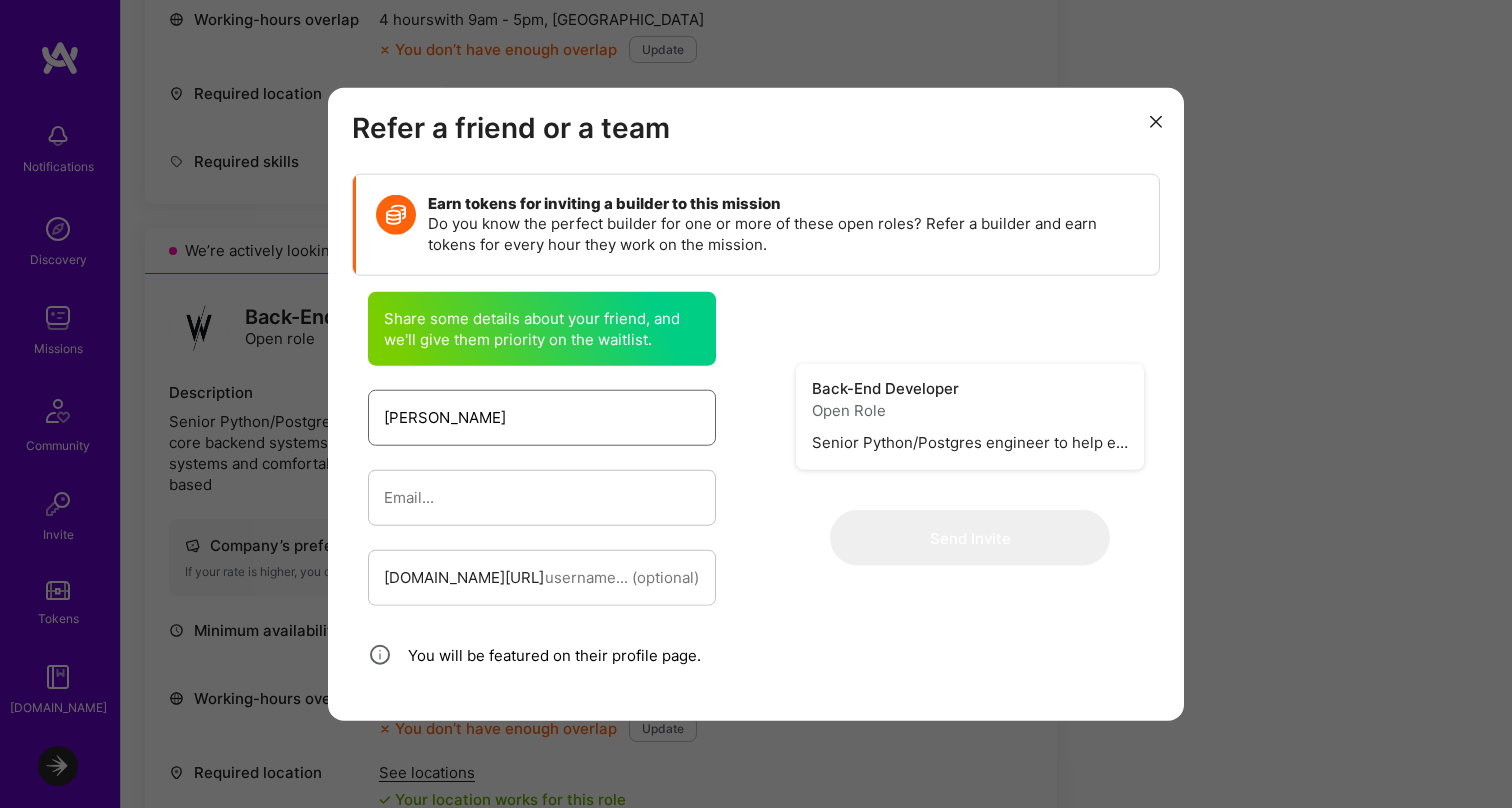 type on "[PERSON_NAME]" 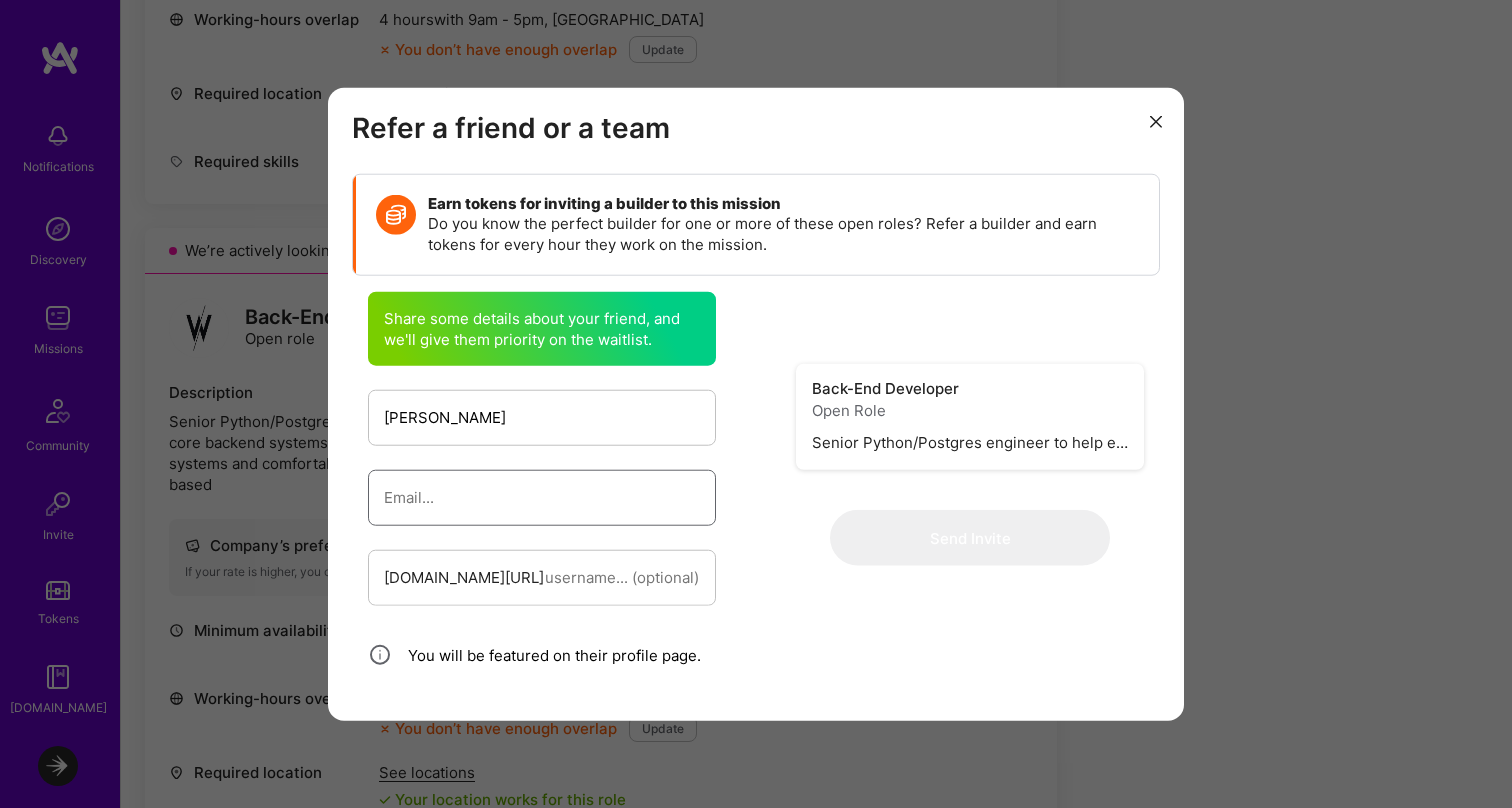 click at bounding box center (542, 497) 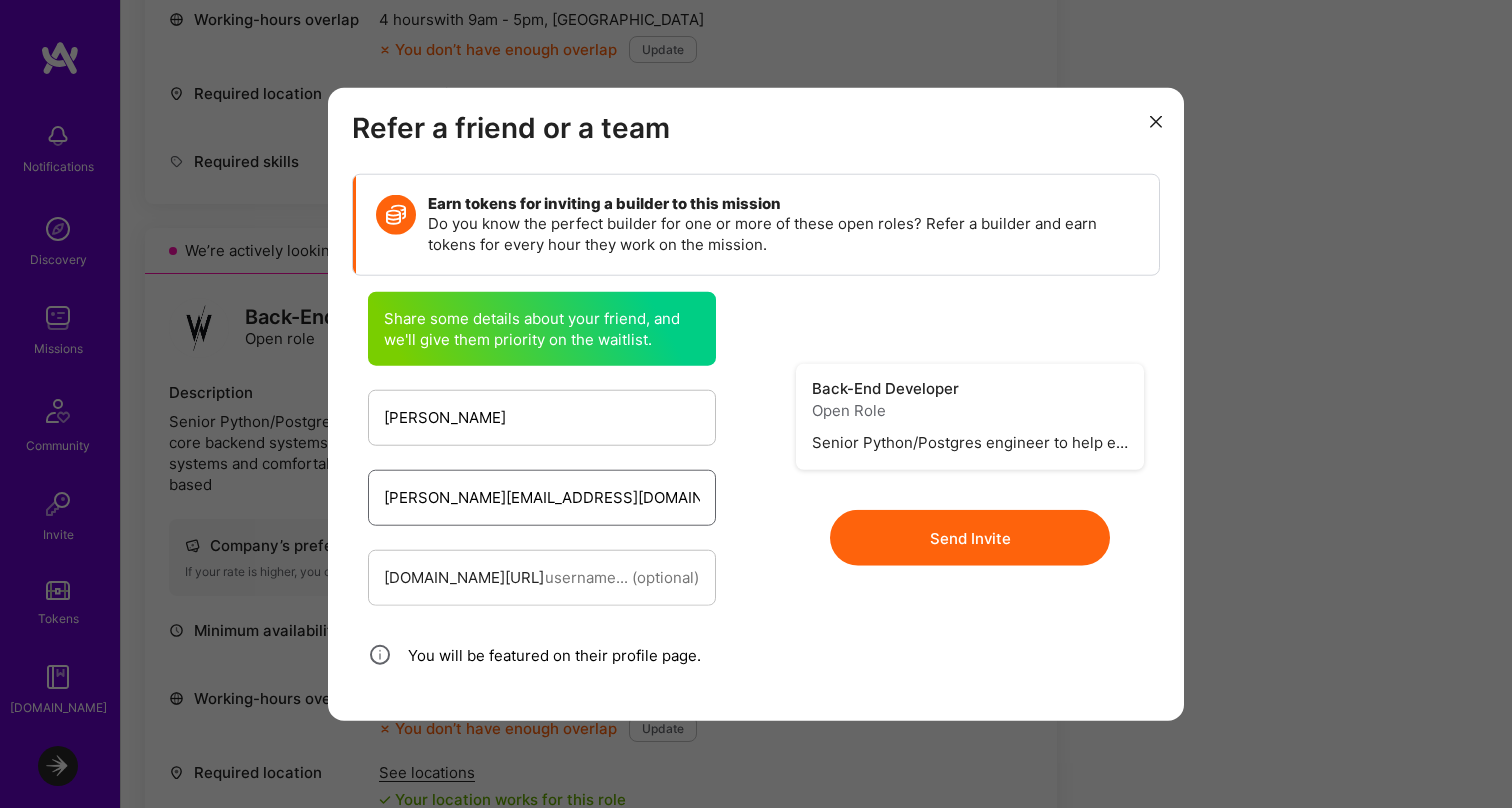 type on "[PERSON_NAME][EMAIL_ADDRESS][DOMAIN_NAME]" 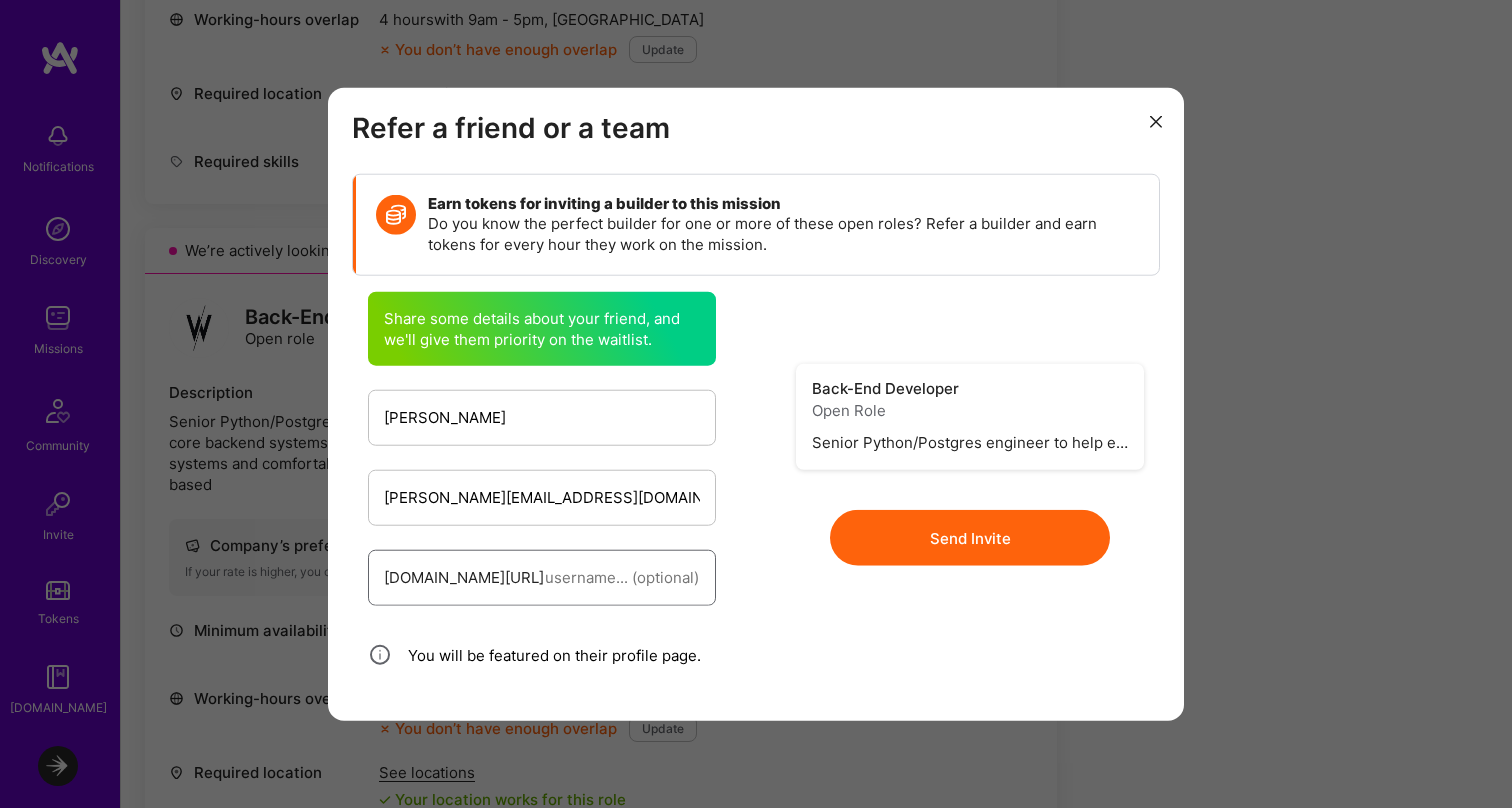 click at bounding box center (622, 577) 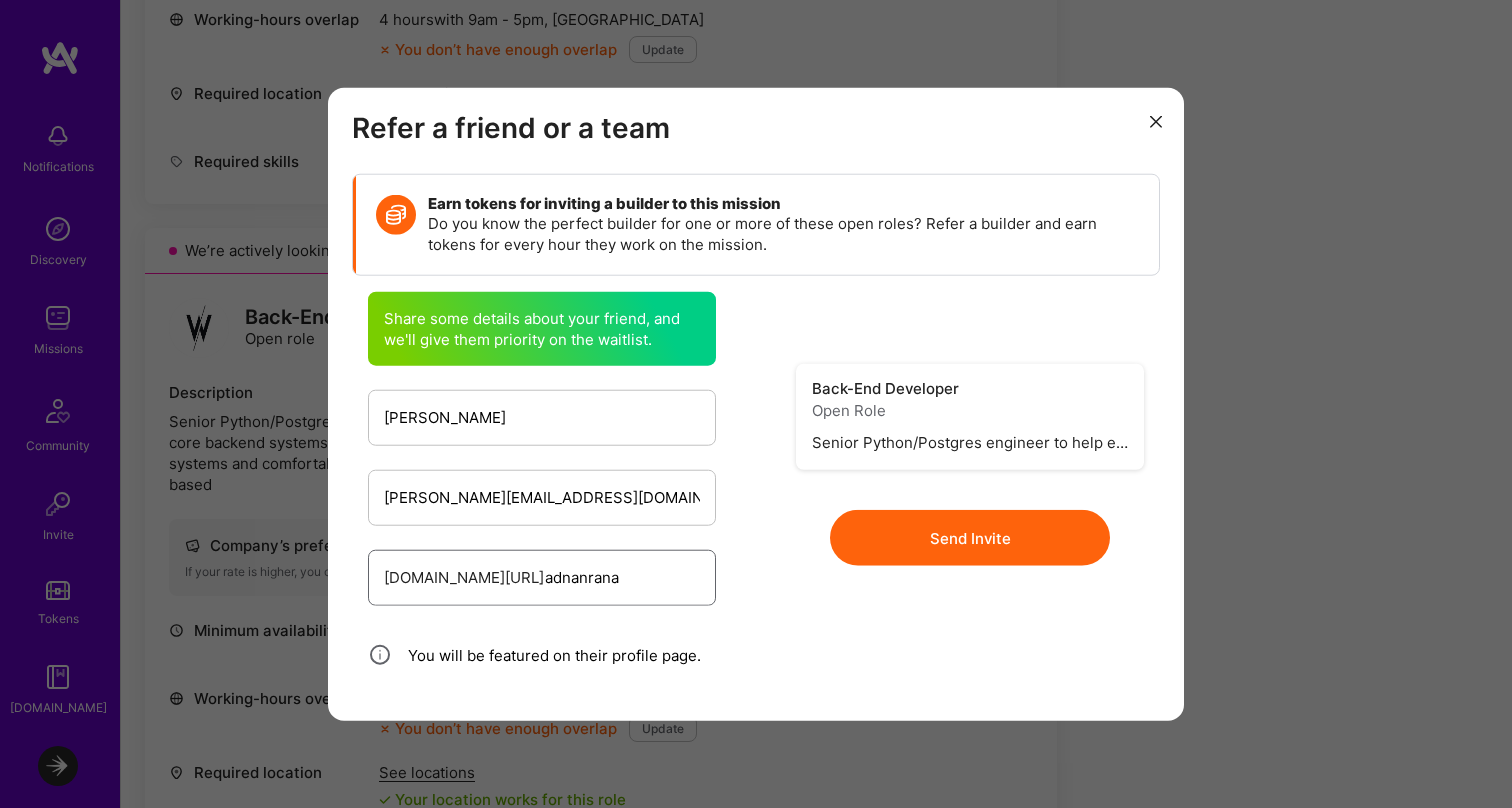 type on "adnanrana" 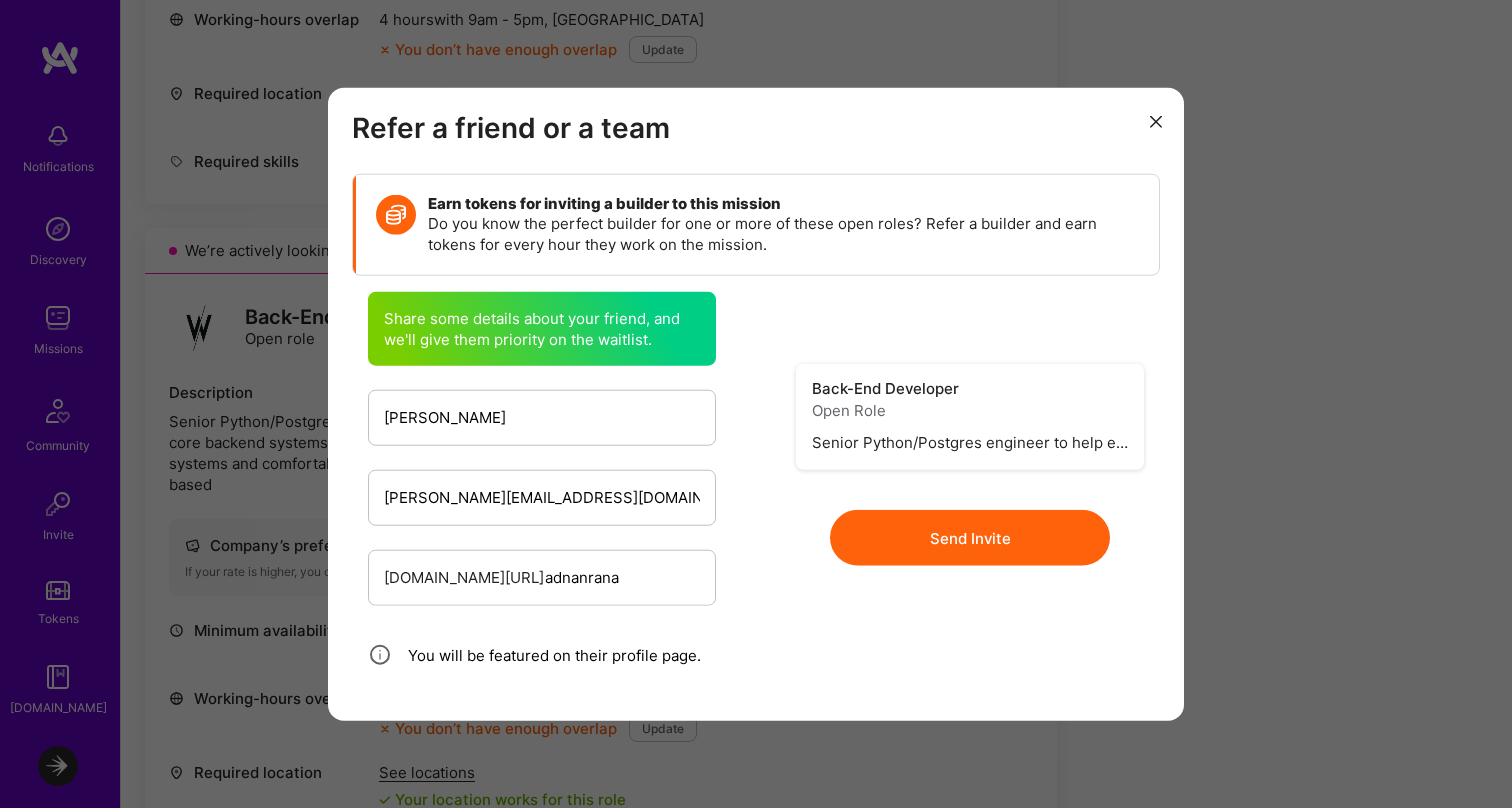 click on "Back-End Developer Open Role Senior Python/Postgres engineer to help expand a grant management platform for foundations and trusts. You’ll work on core backend systems across compliance, finance, and integrations. Must be experienced in shipping production-grade systems and comfortable working independently in a lean, early-stage team. Fintech experience is a plus. Ideally UK based Send Invite" at bounding box center (970, 497) 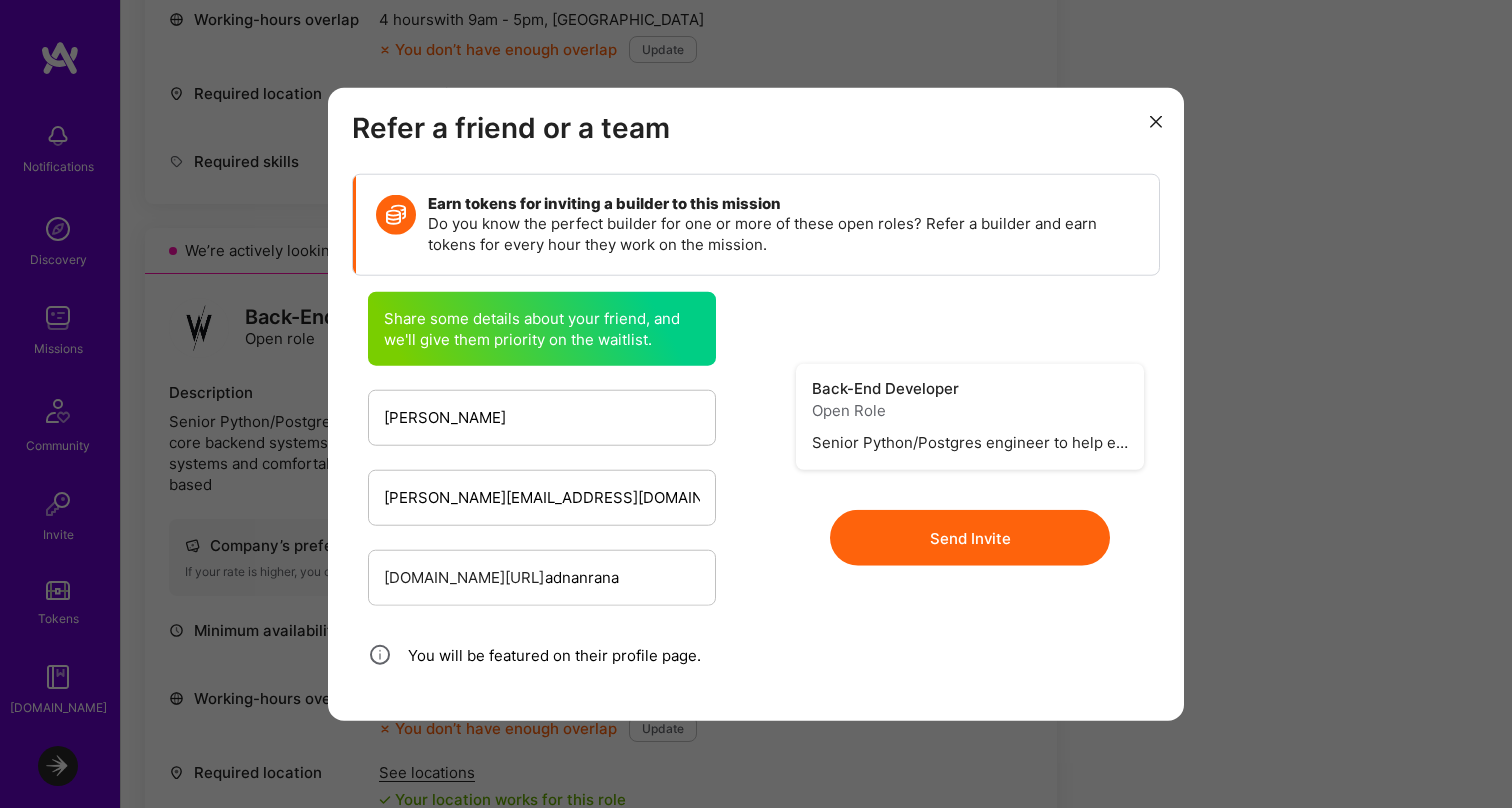 click on "Send Invite" at bounding box center (970, 538) 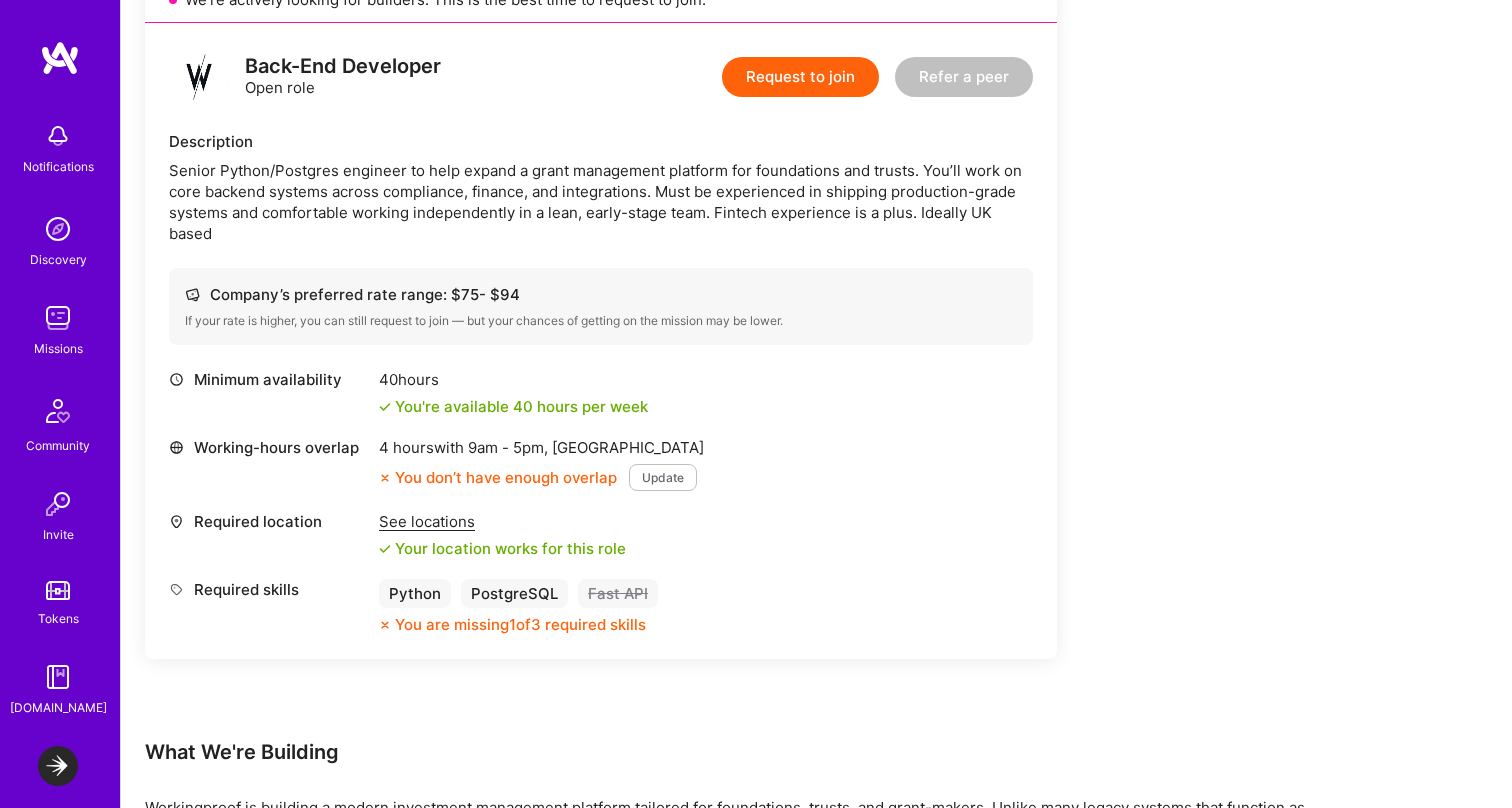 scroll, scrollTop: 1209, scrollLeft: 0, axis: vertical 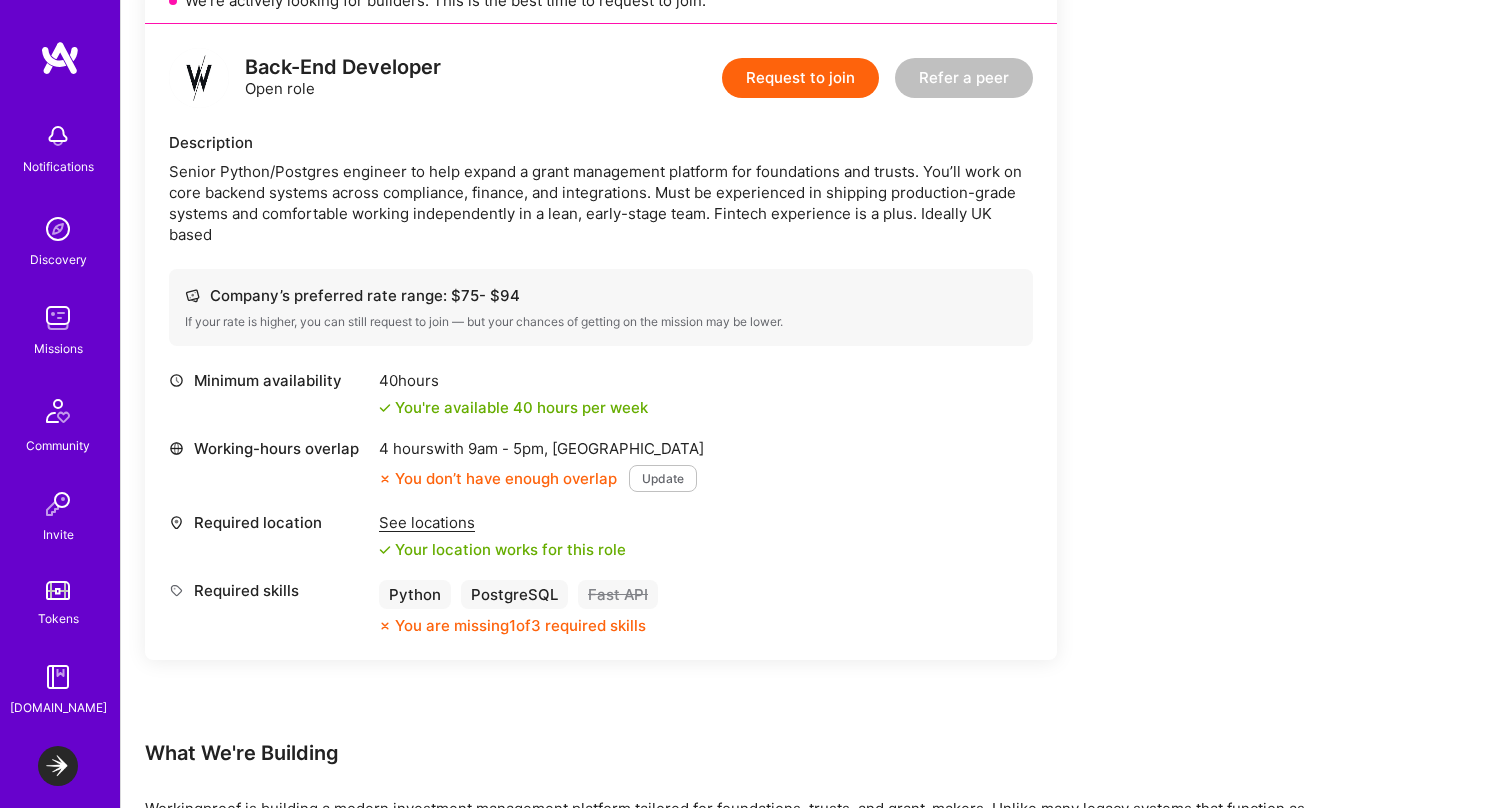 click on "Required location See locations Your location works for this role" at bounding box center (601, 536) 